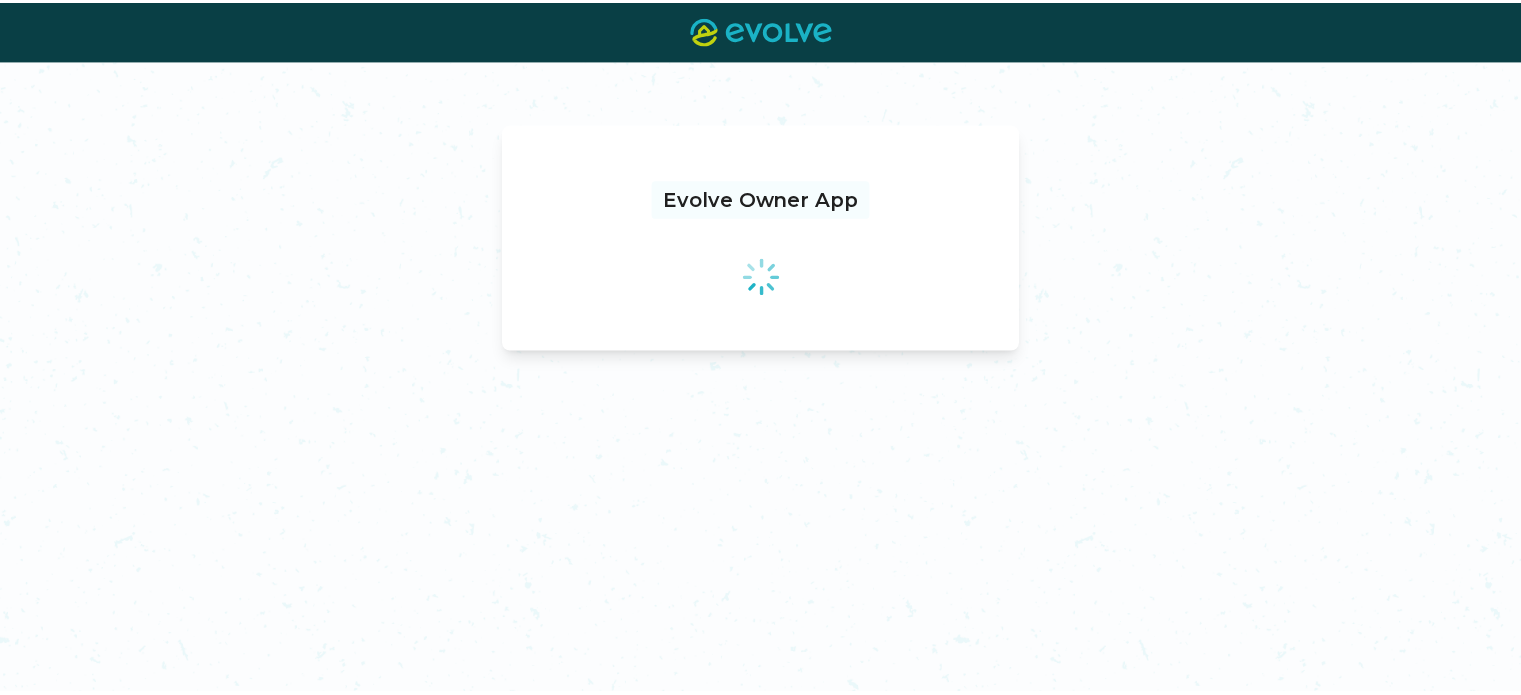 scroll, scrollTop: 0, scrollLeft: 0, axis: both 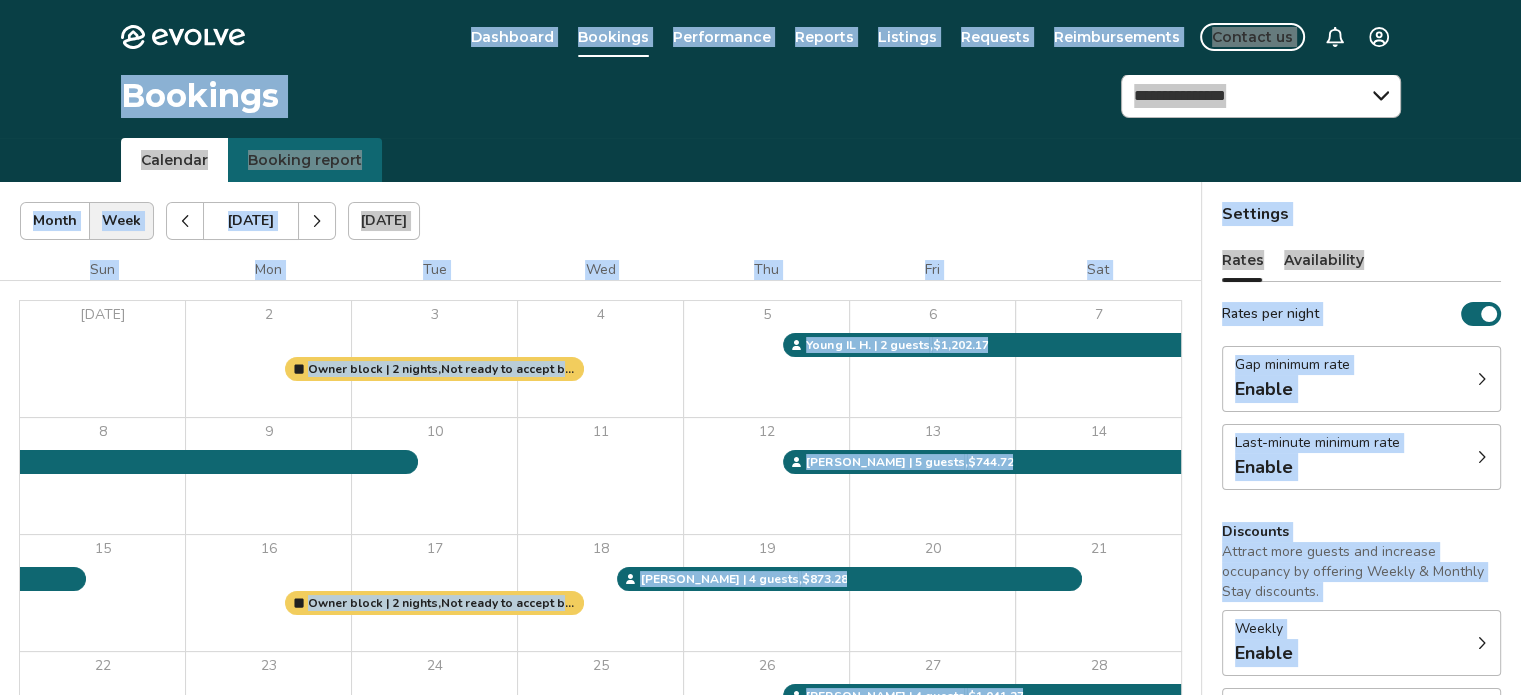 click on "**********" at bounding box center (848, 96) 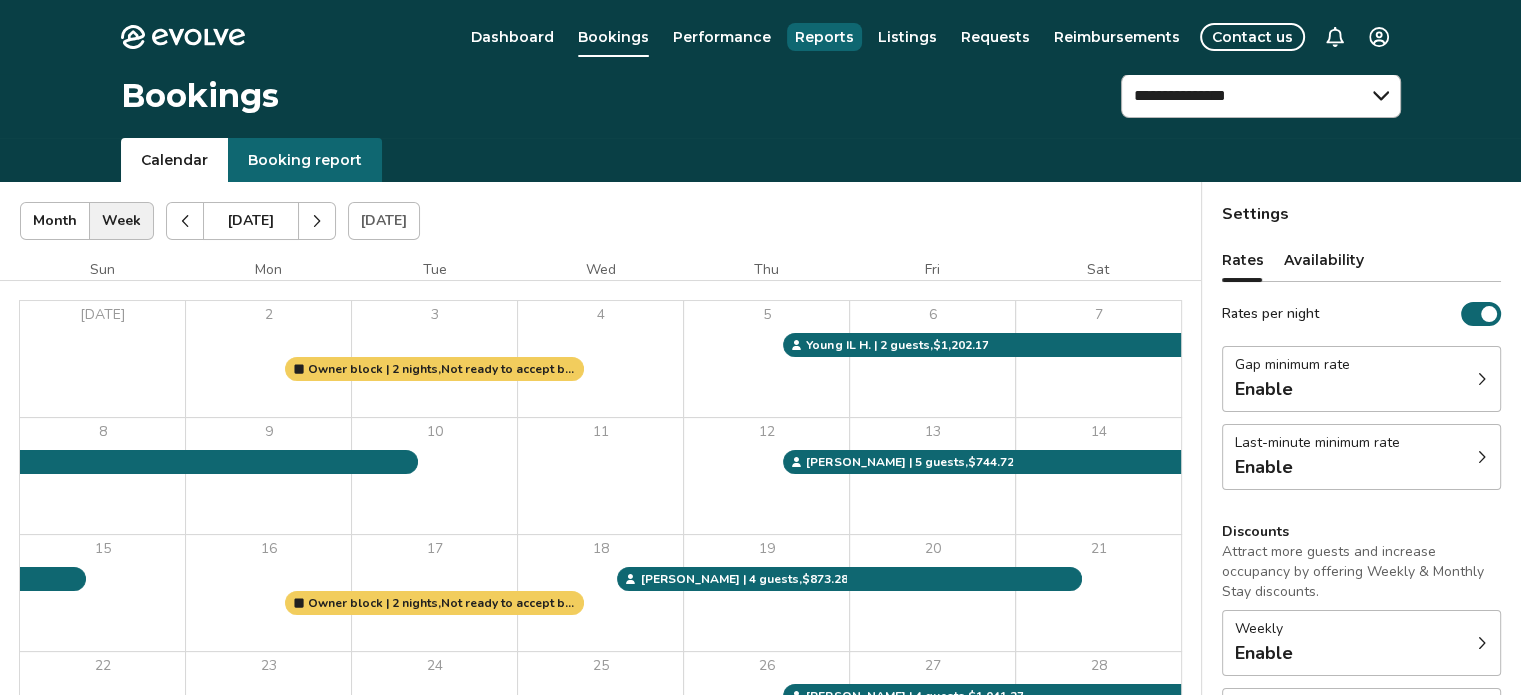 click on "Reports" at bounding box center (824, 37) 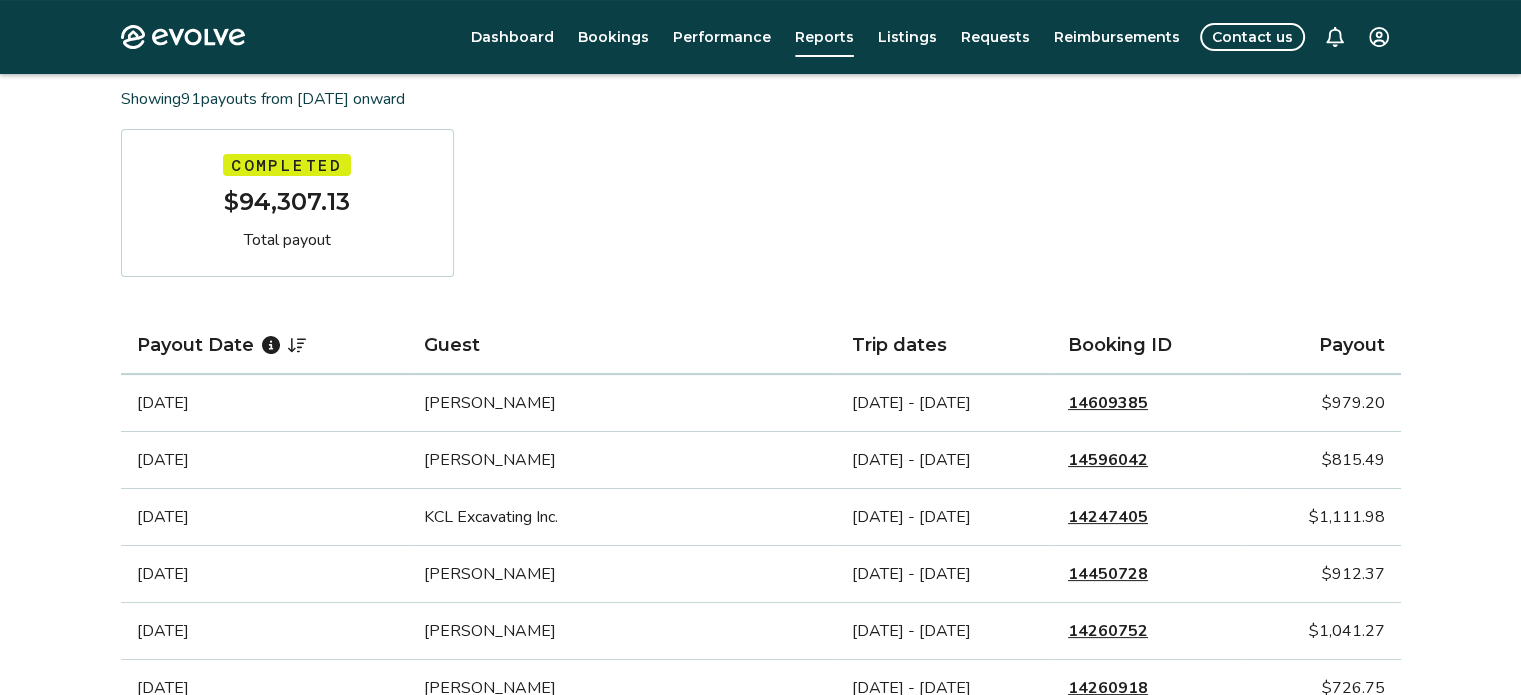 scroll, scrollTop: 0, scrollLeft: 0, axis: both 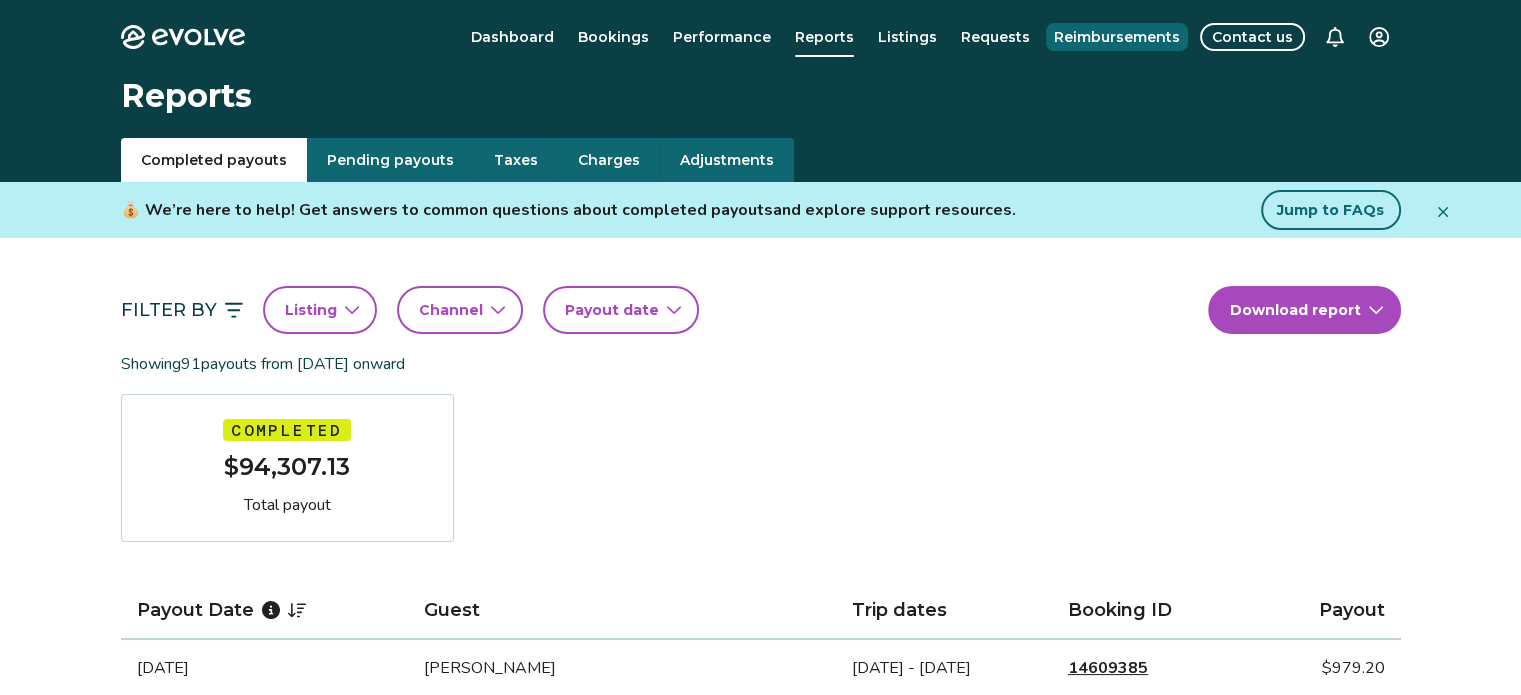 click on "Reimbursements" at bounding box center [1117, 37] 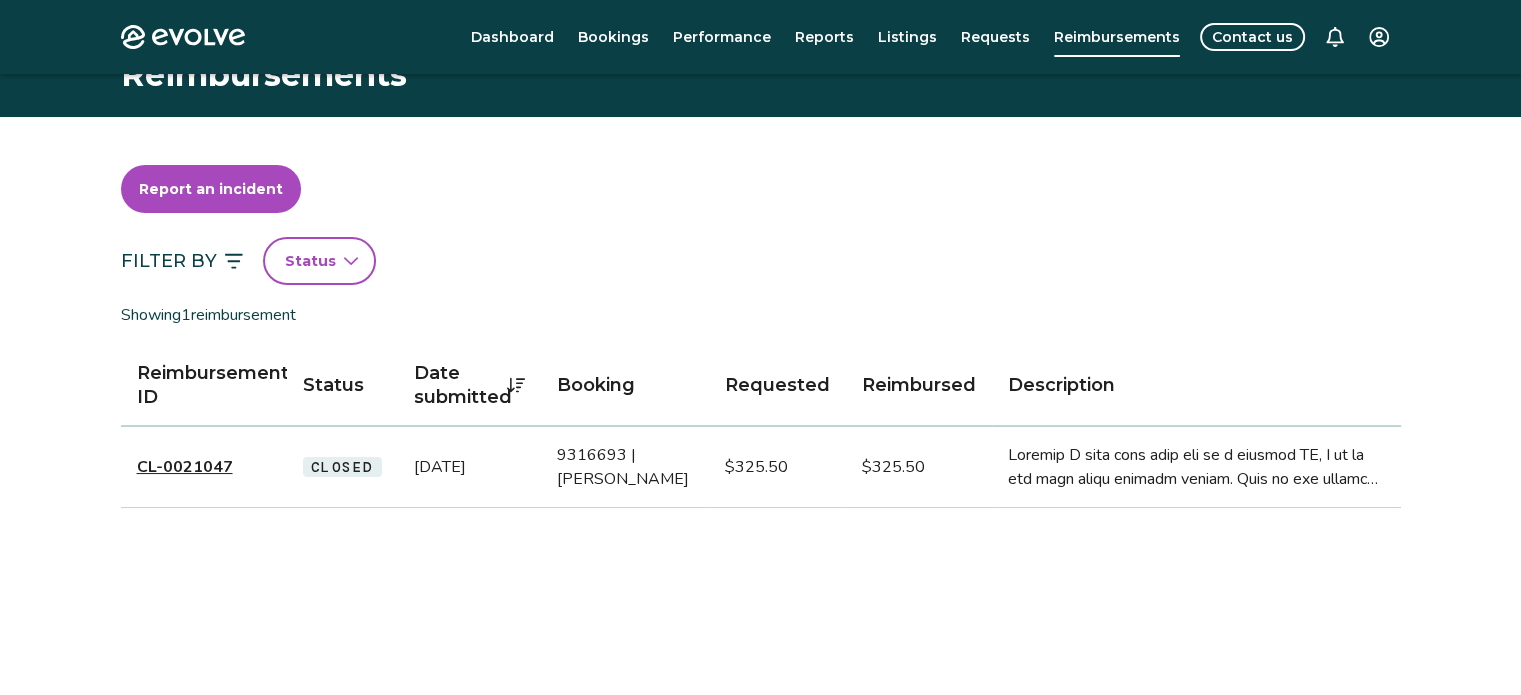 scroll, scrollTop: 0, scrollLeft: 0, axis: both 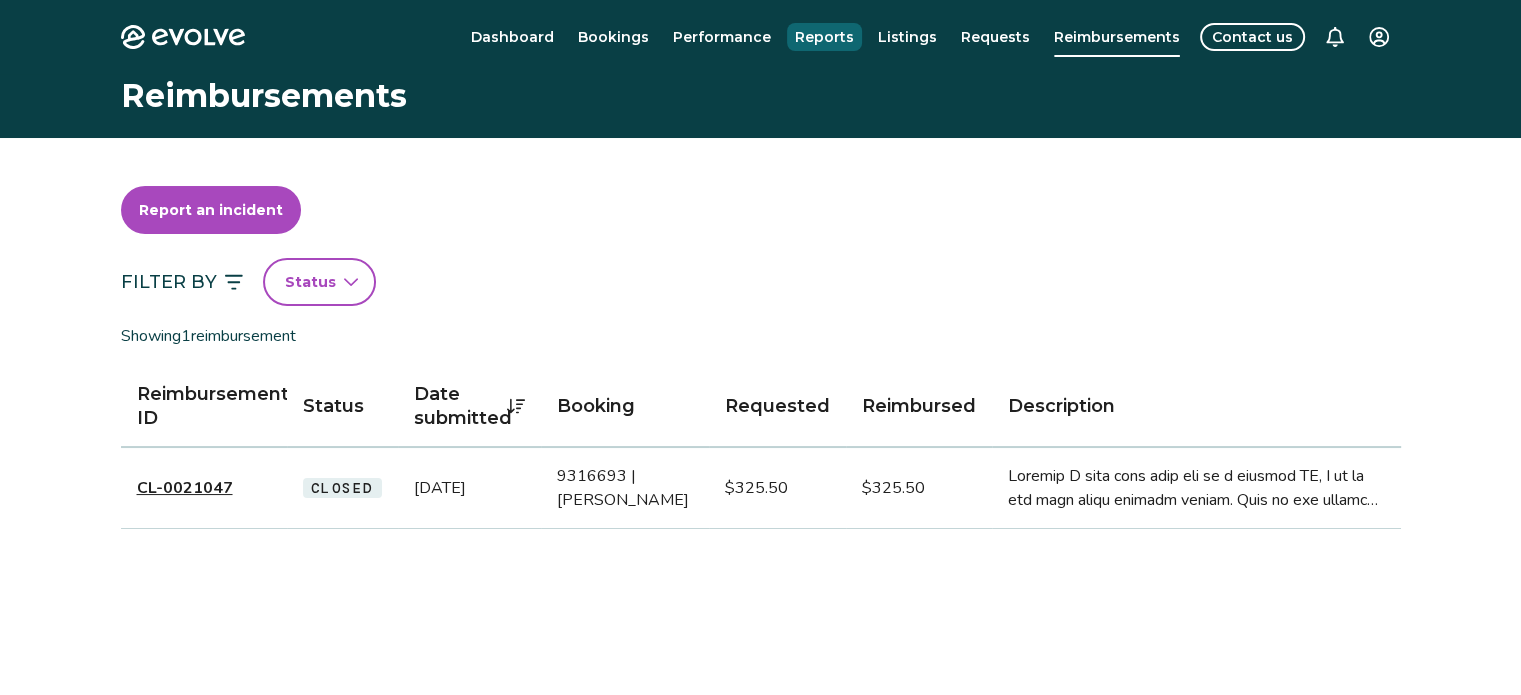 click on "Reports" at bounding box center [824, 37] 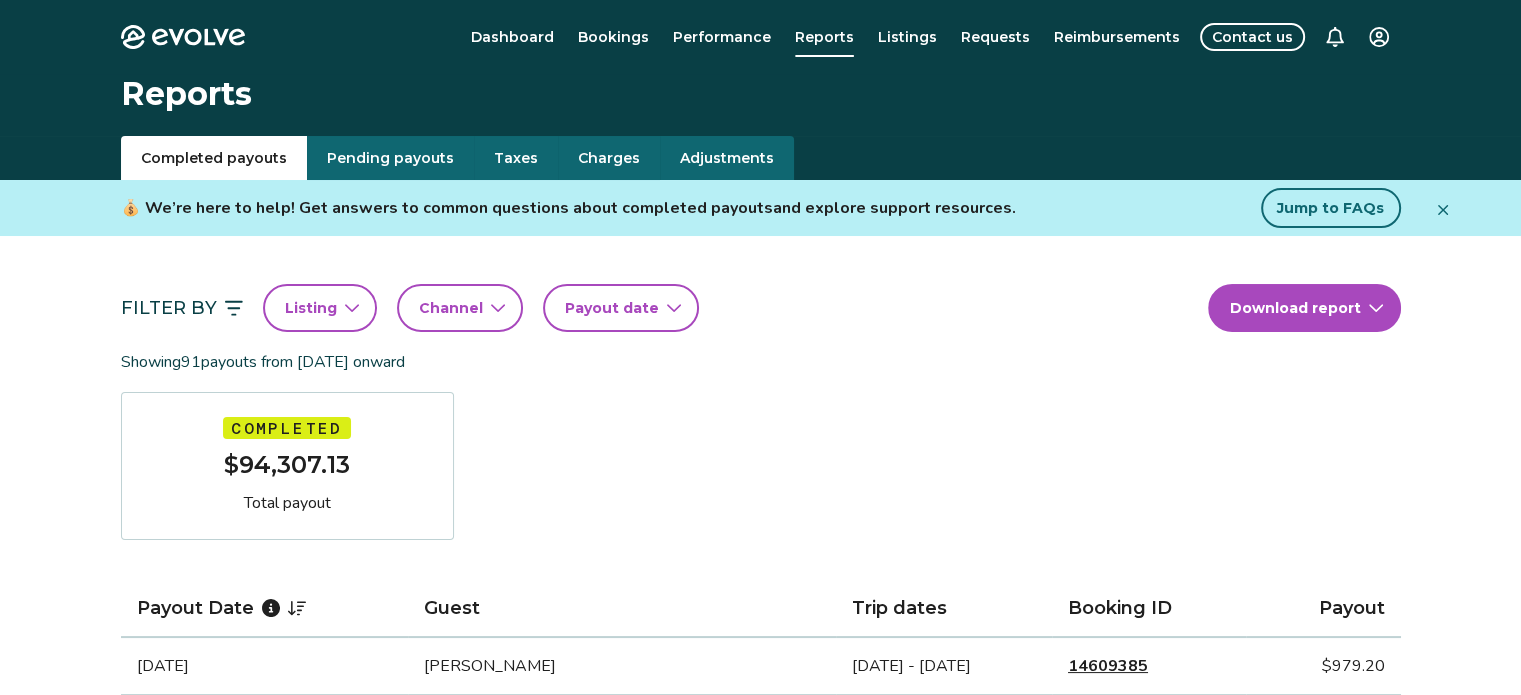scroll, scrollTop: 0, scrollLeft: 0, axis: both 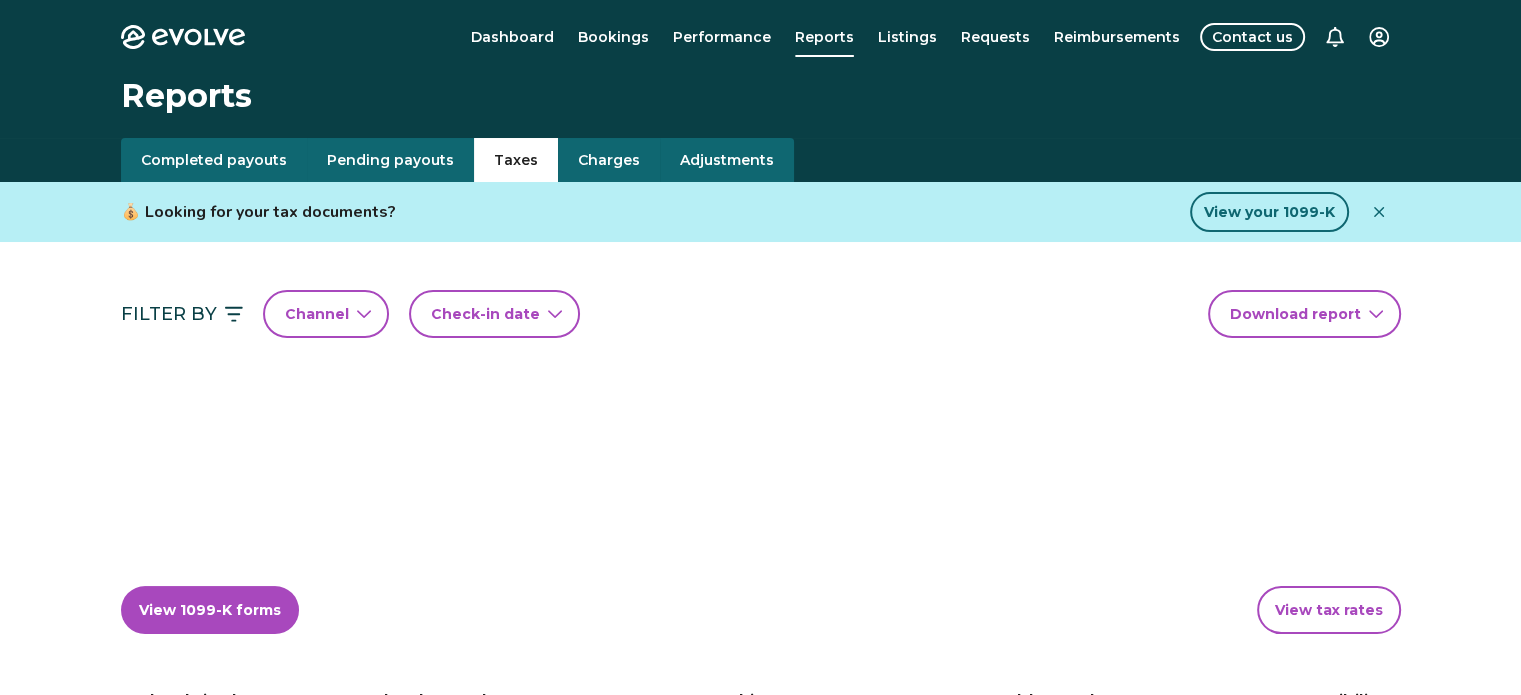 click on "Taxes" at bounding box center [516, 160] 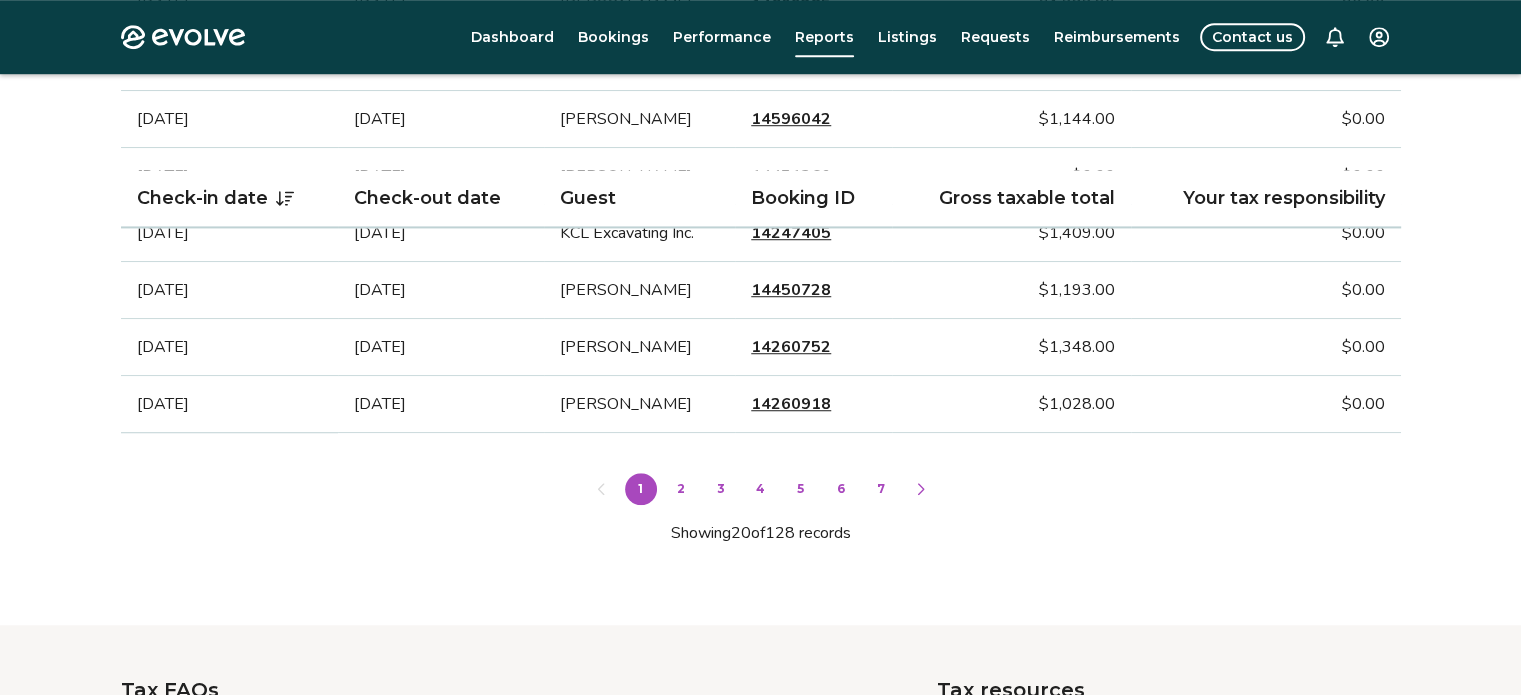 scroll, scrollTop: 1526, scrollLeft: 0, axis: vertical 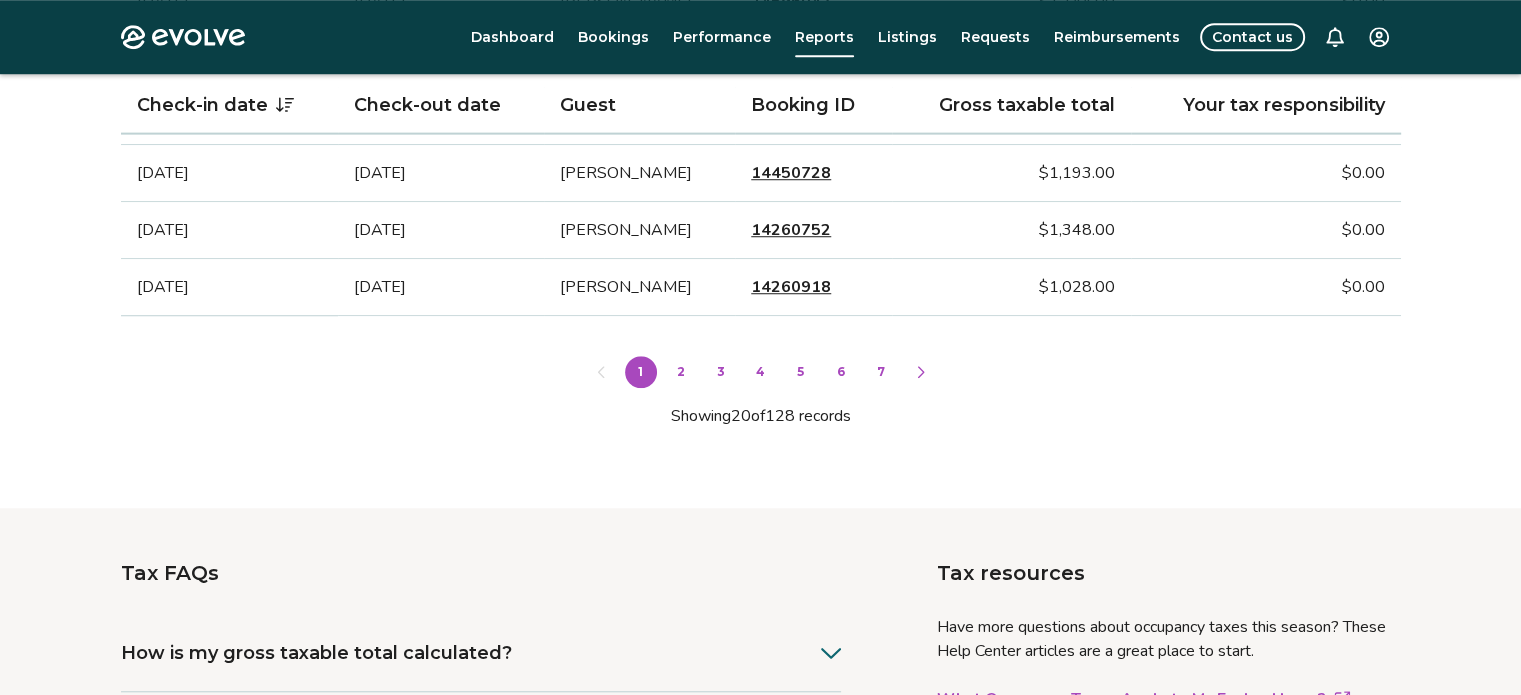 click on "2" at bounding box center (681, 372) 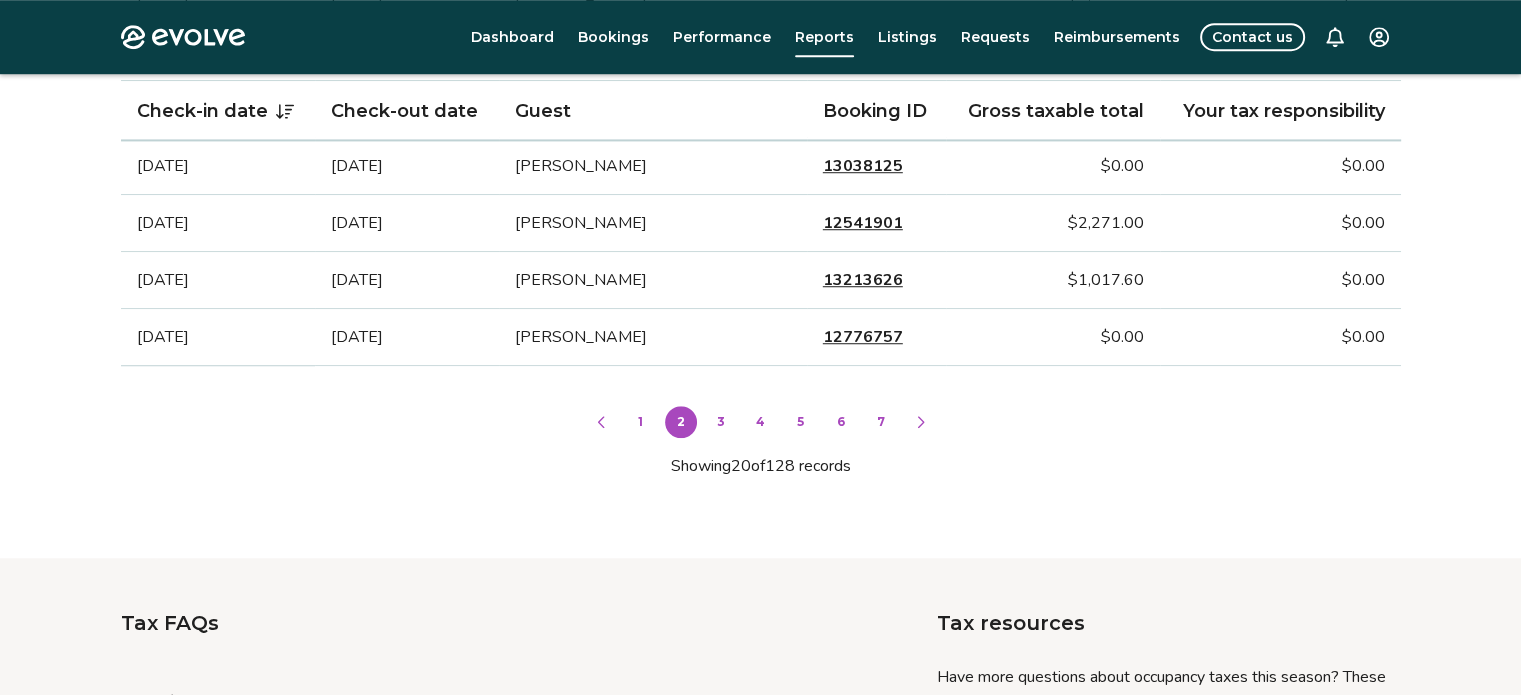 scroll, scrollTop: 1483, scrollLeft: 0, axis: vertical 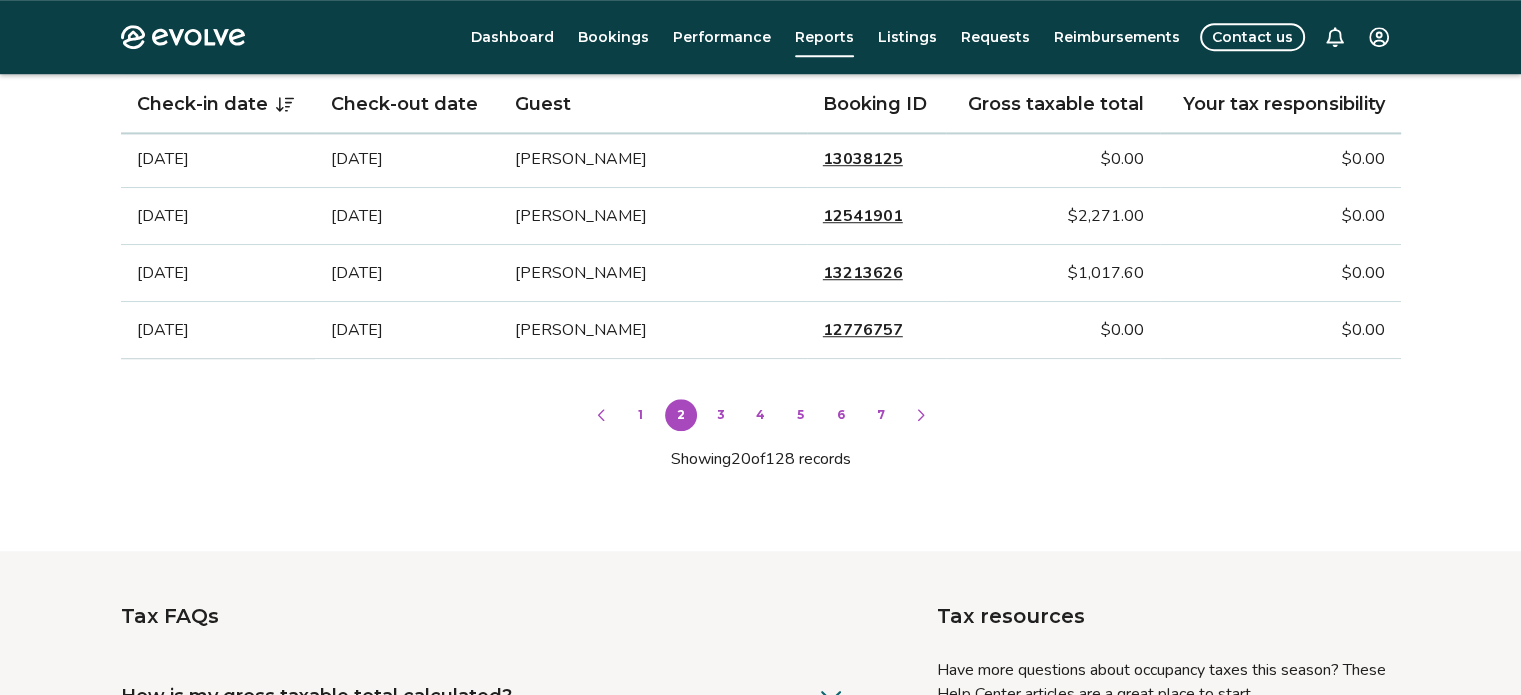 click 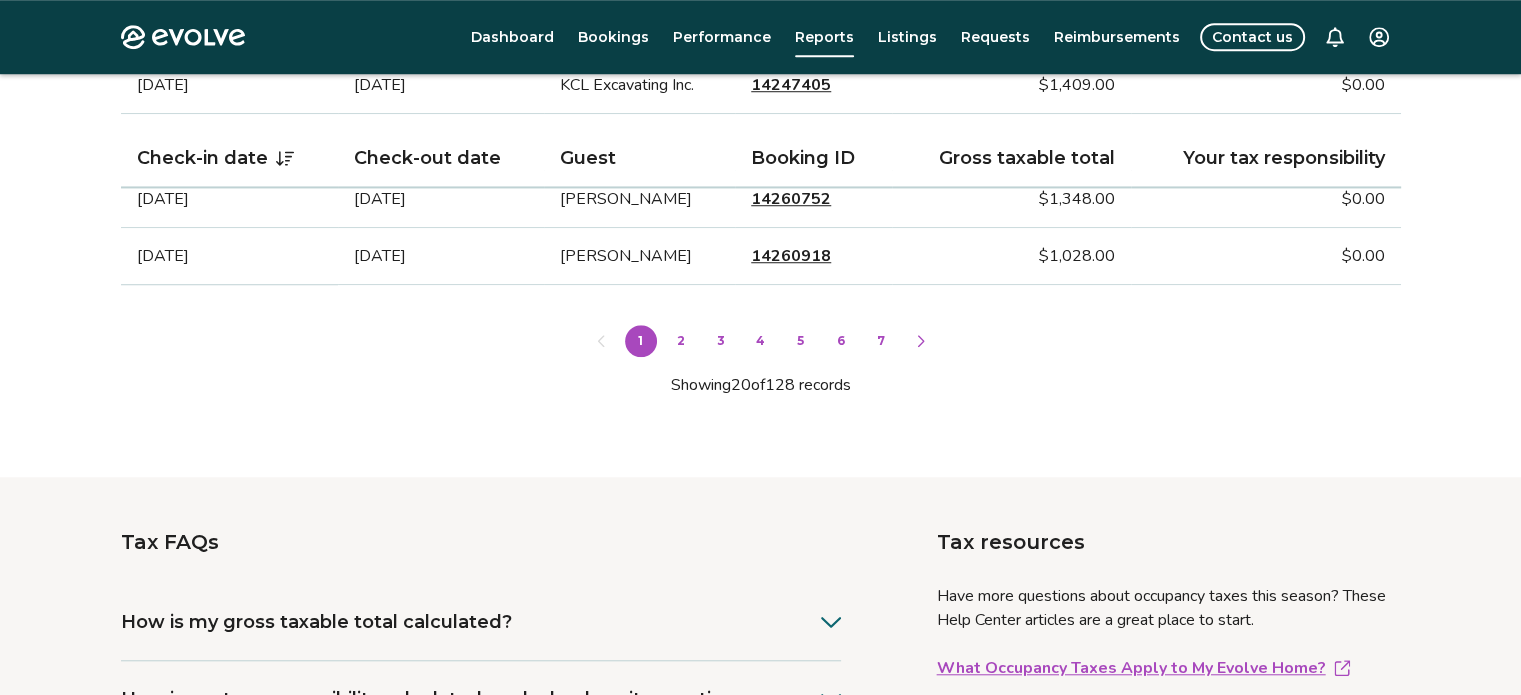 scroll, scrollTop: 1616, scrollLeft: 0, axis: vertical 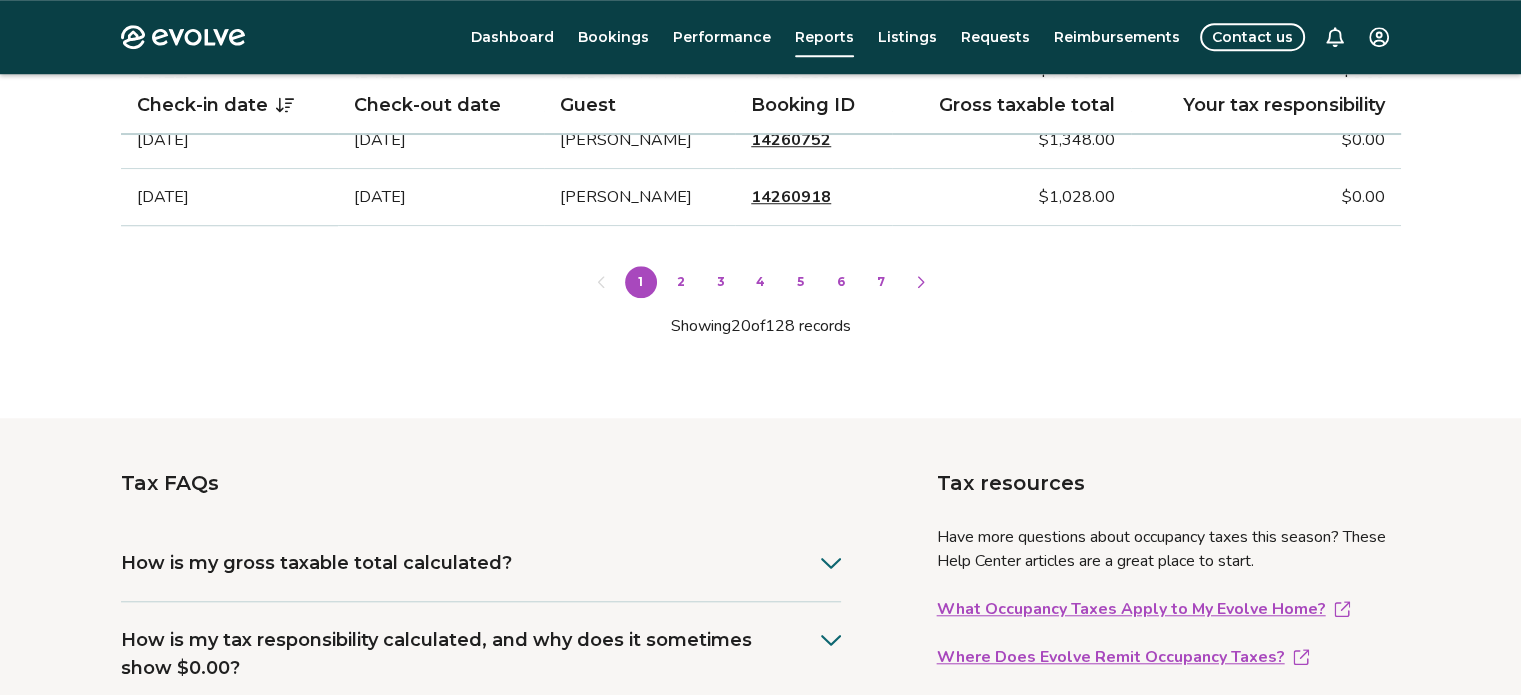click on "2" at bounding box center (681, 282) 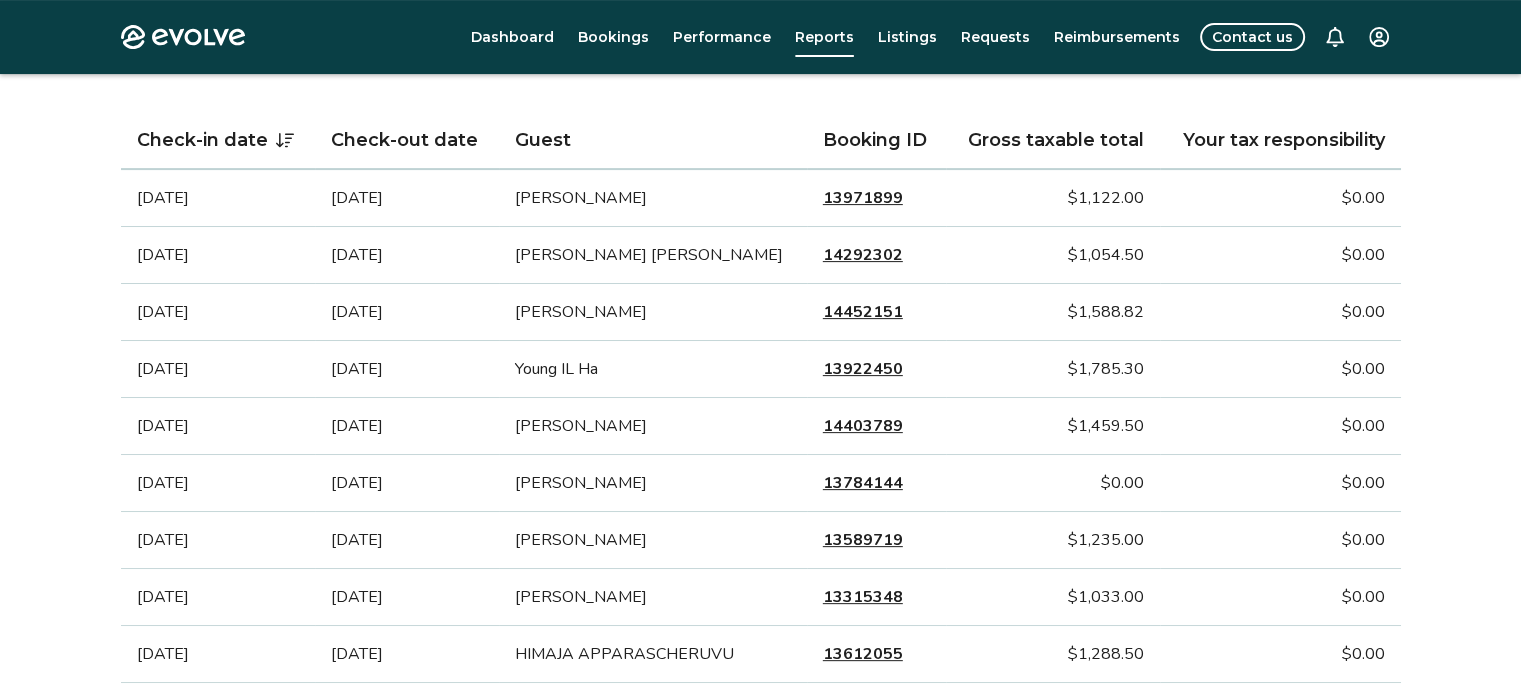 scroll, scrollTop: 550, scrollLeft: 0, axis: vertical 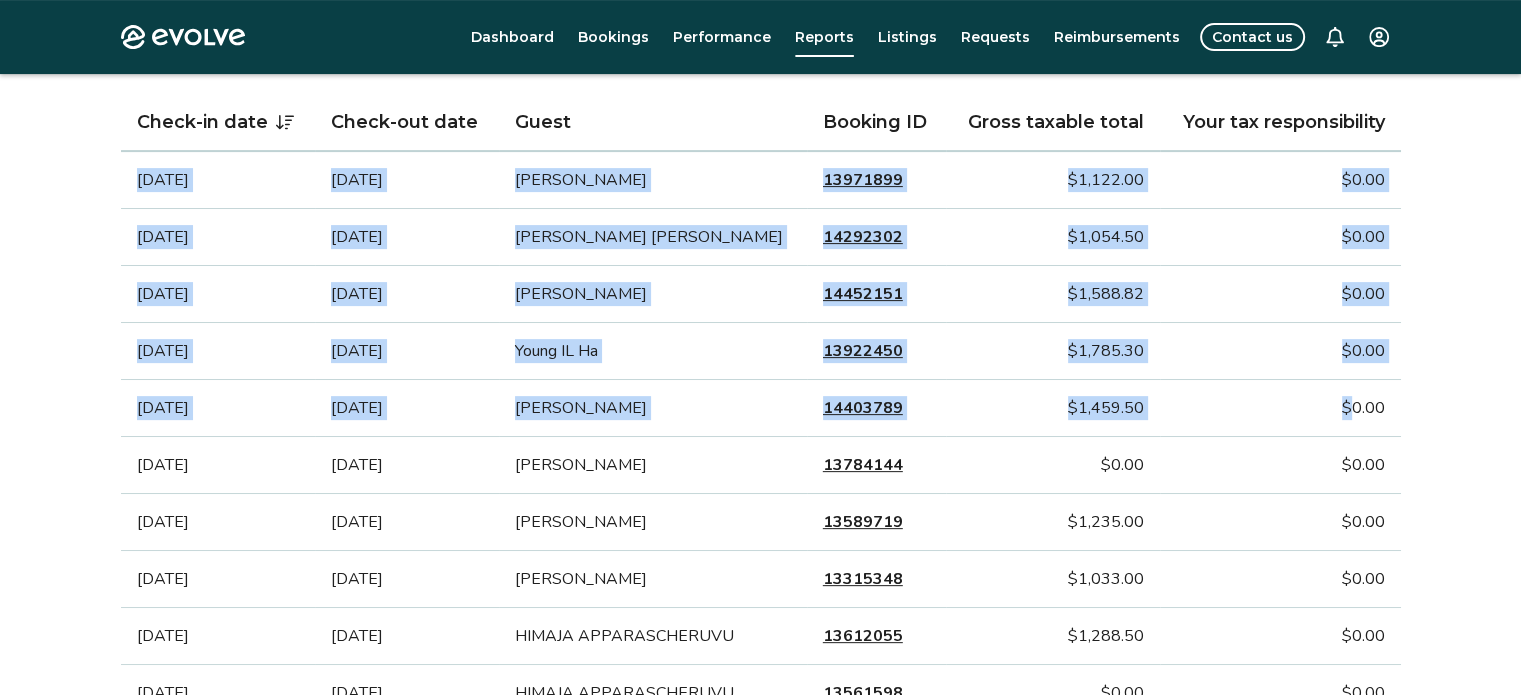 drag, startPoint x: 136, startPoint y: 172, endPoint x: 1352, endPoint y: 382, distance: 1234 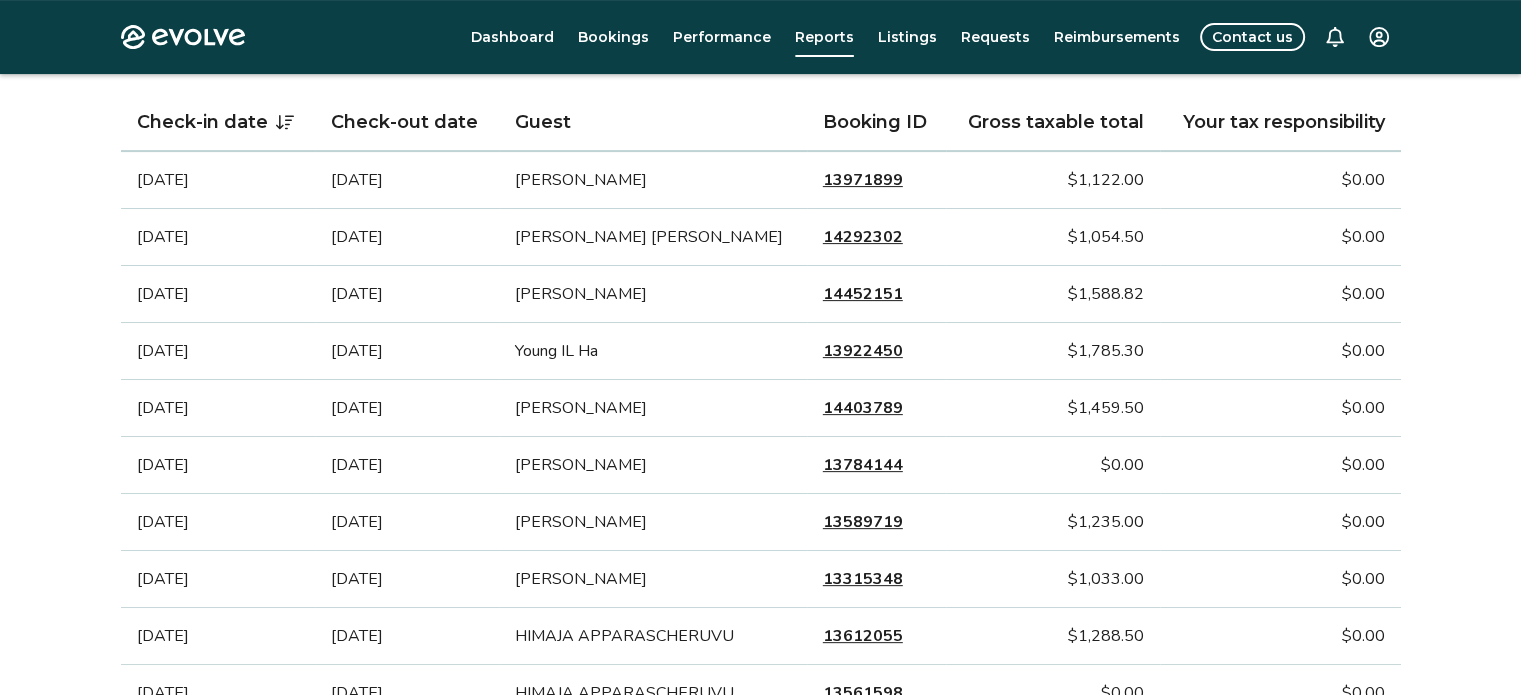 click on "Evolve Dashboard Bookings Performance Reports Listings Requests Reimbursements Contact us" at bounding box center [761, 37] 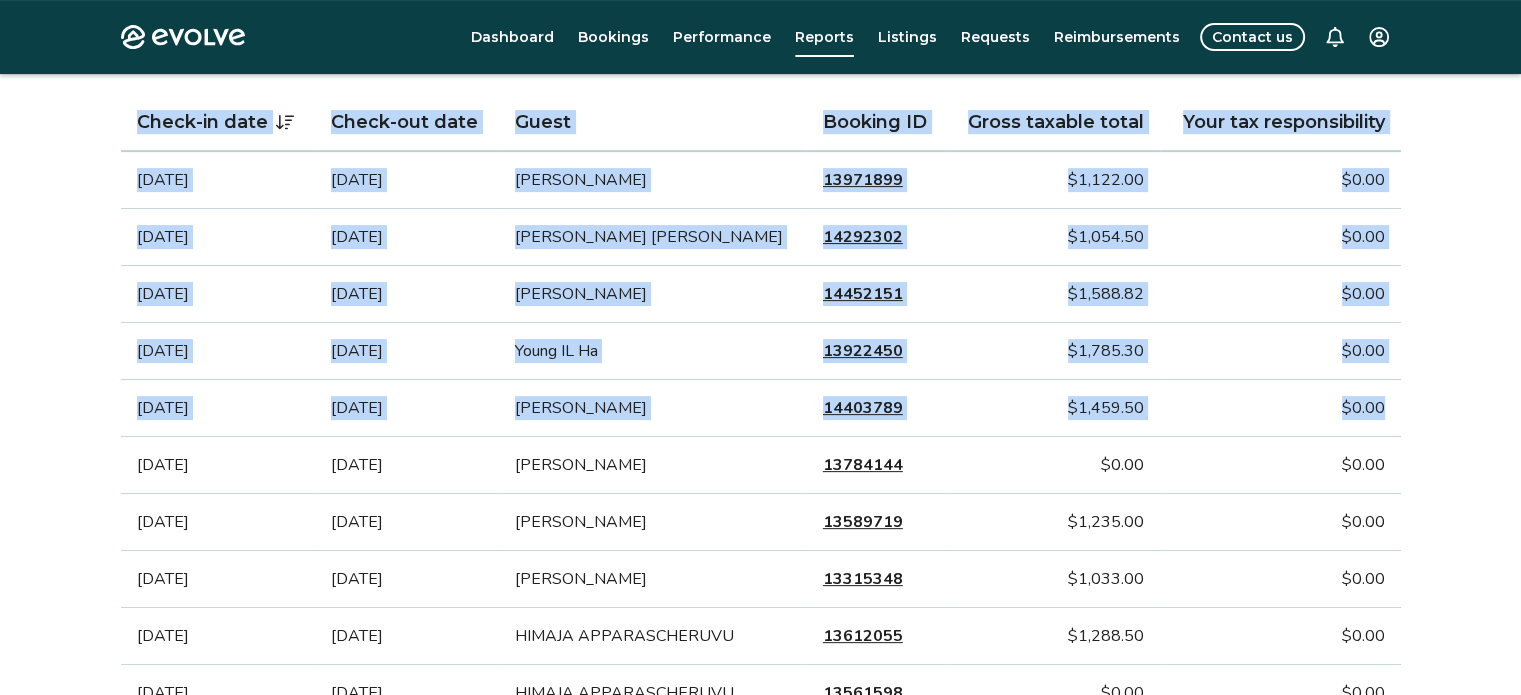 drag, startPoint x: 135, startPoint y: 119, endPoint x: 1388, endPoint y: 397, distance: 1283.4691 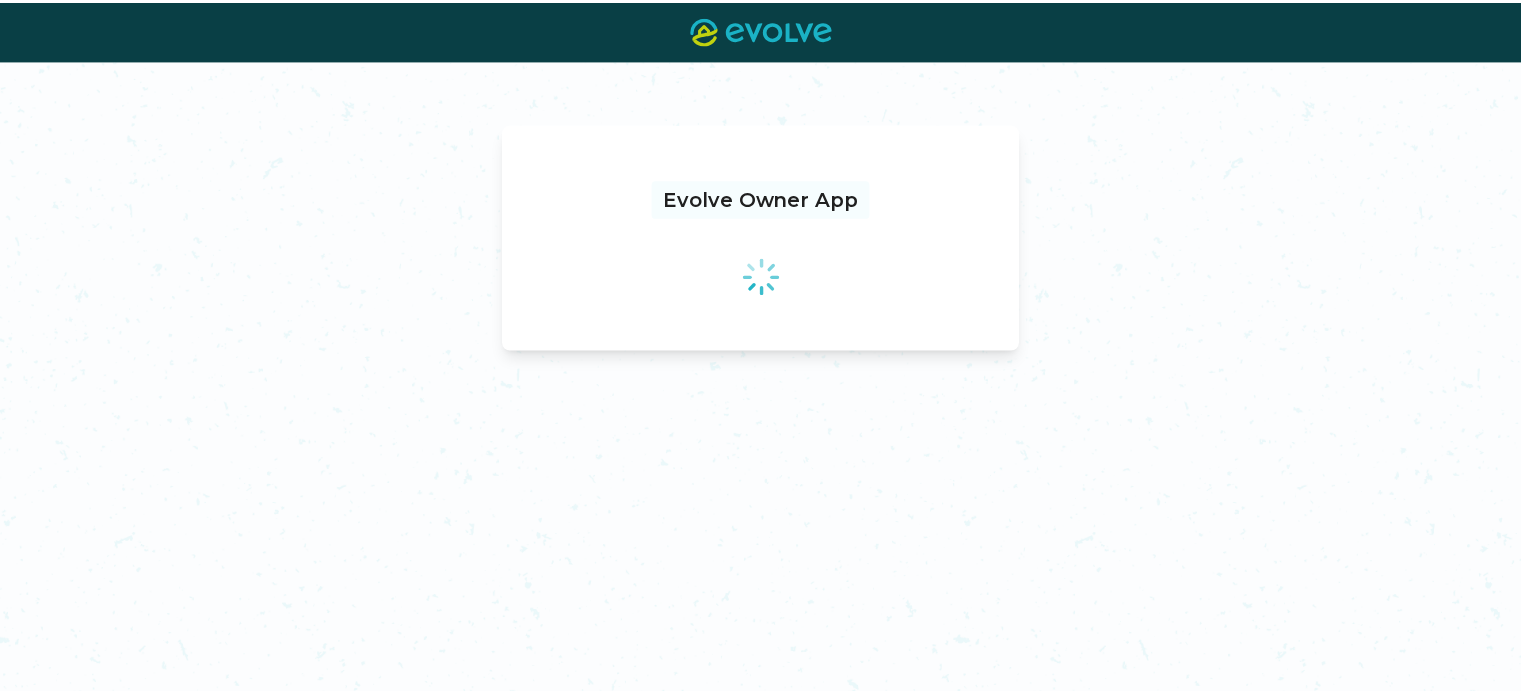 scroll, scrollTop: 0, scrollLeft: 0, axis: both 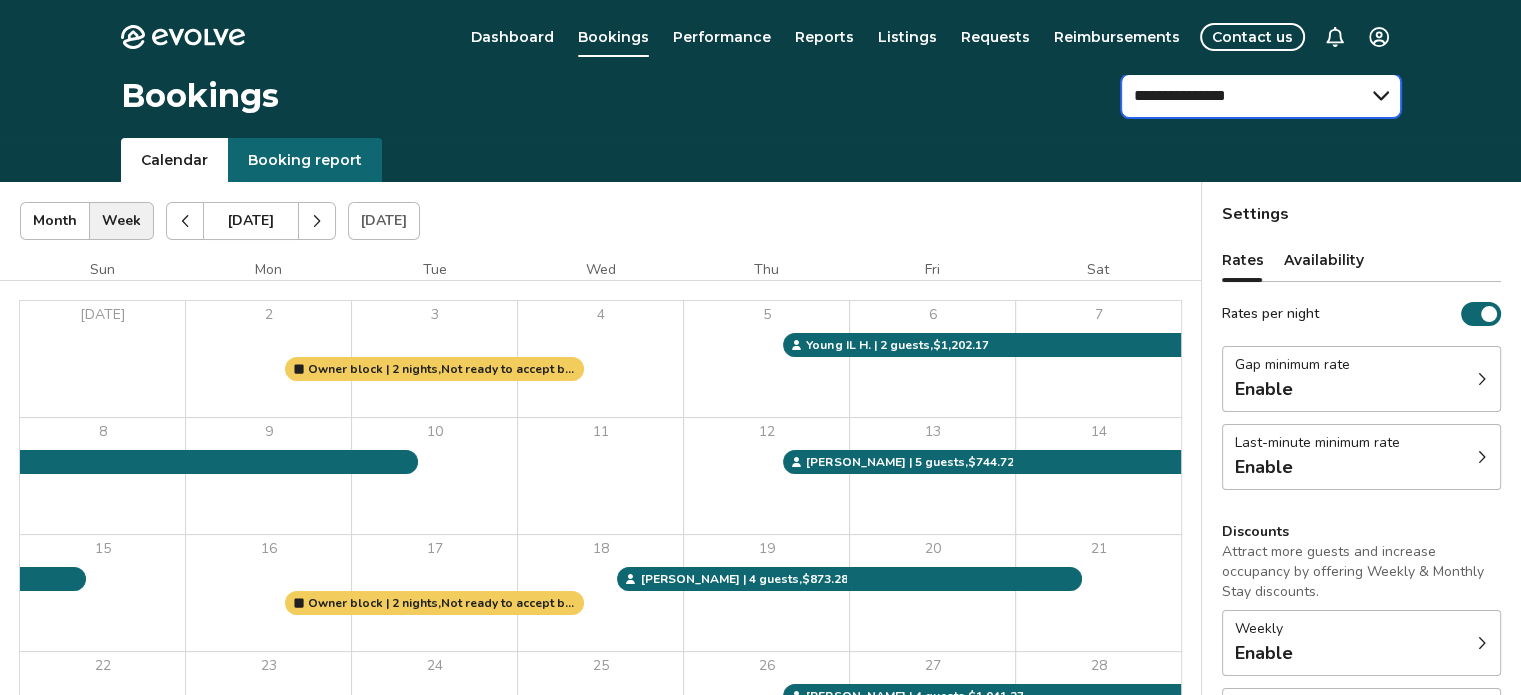 click on "**********" at bounding box center (1261, 96) 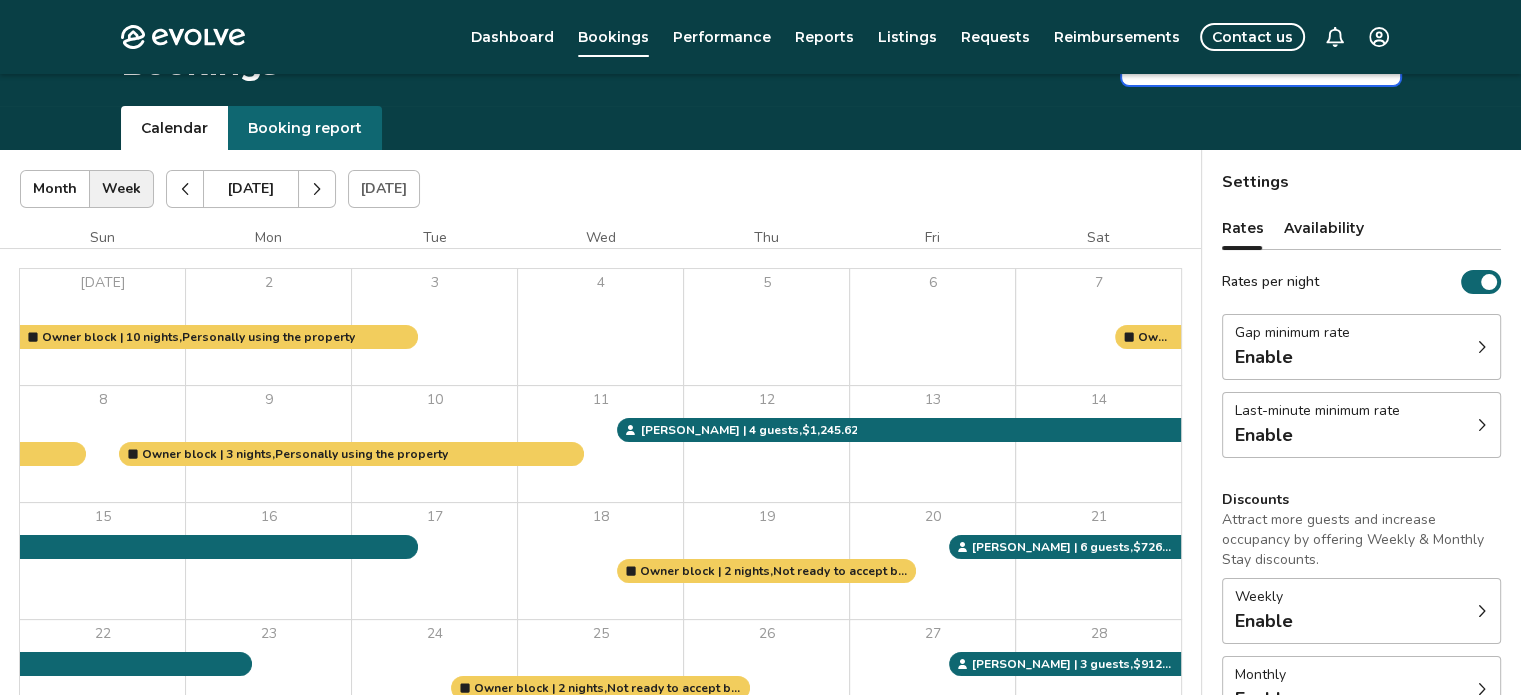 scroll, scrollTop: 0, scrollLeft: 0, axis: both 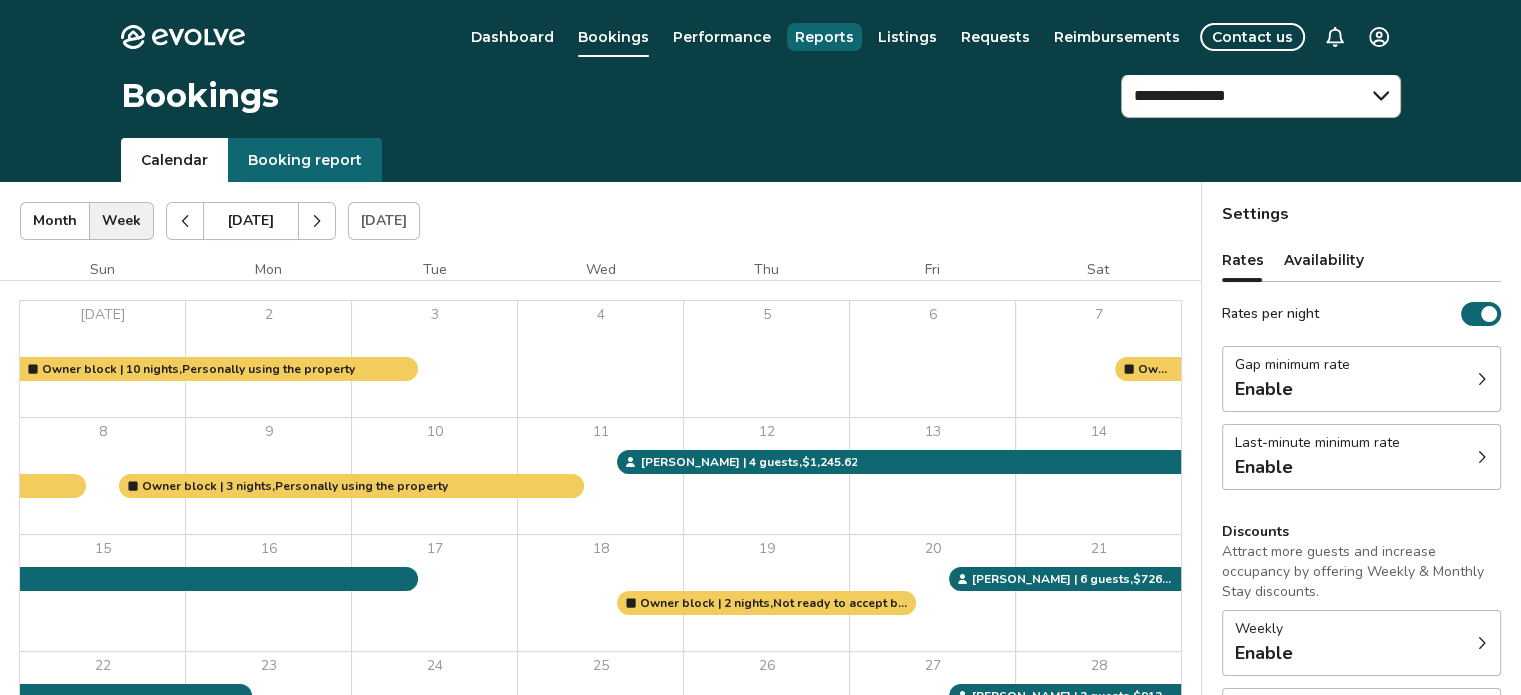 click on "Reports" at bounding box center [824, 37] 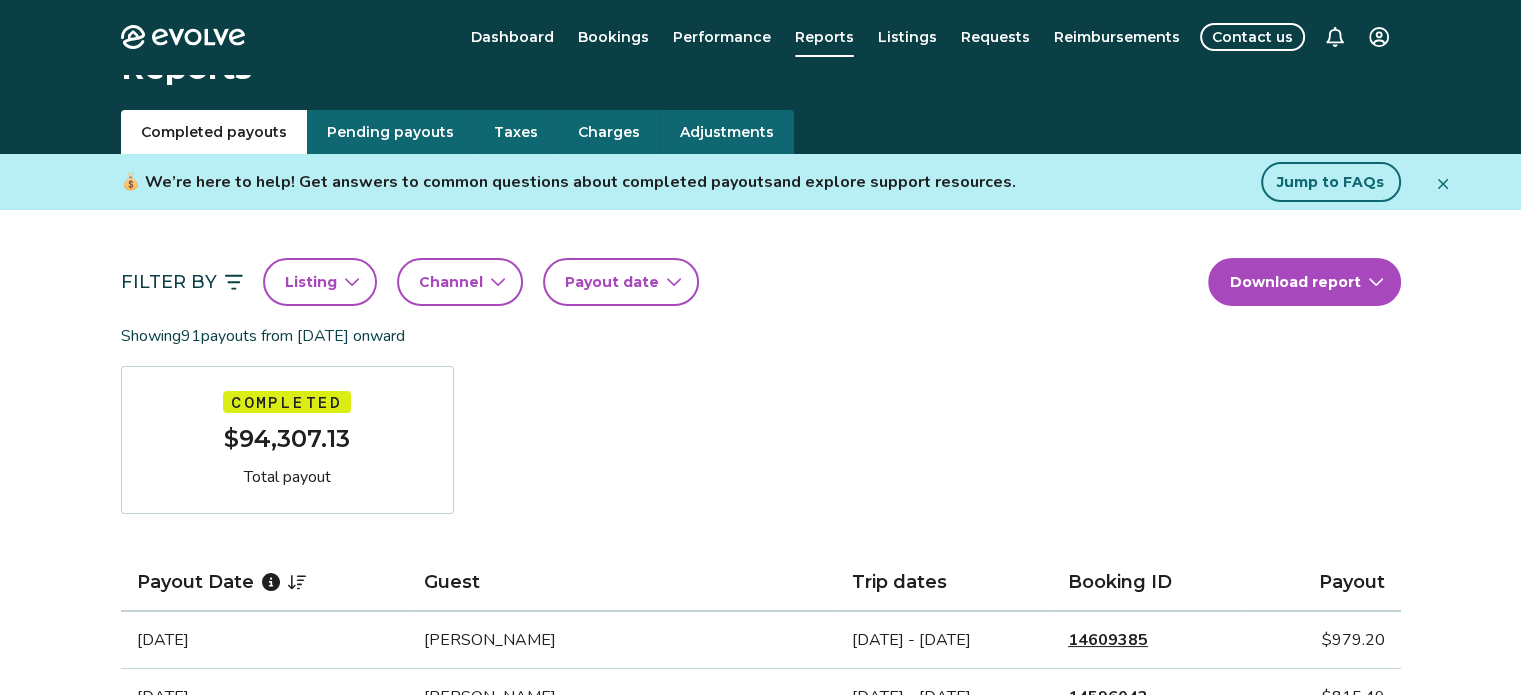 scroll, scrollTop: 0, scrollLeft: 0, axis: both 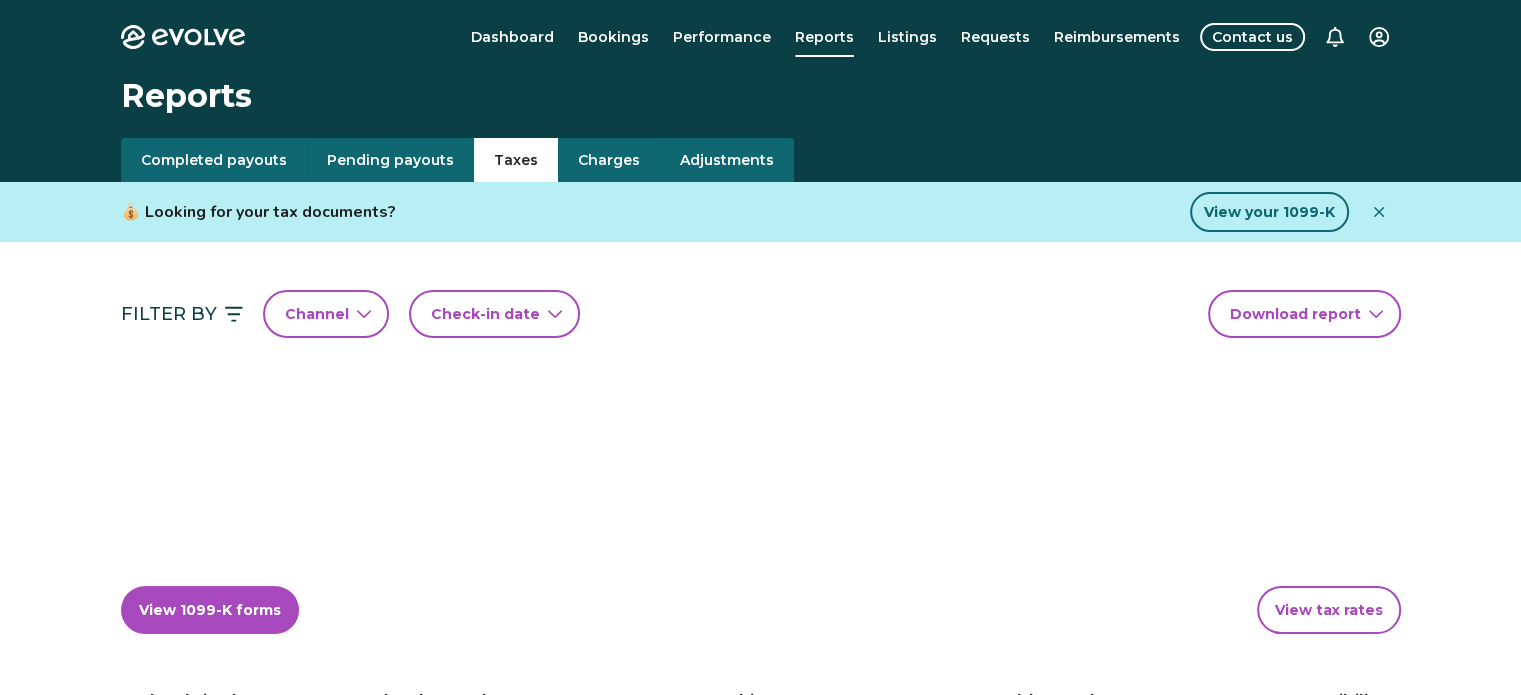 click on "Taxes" at bounding box center (516, 160) 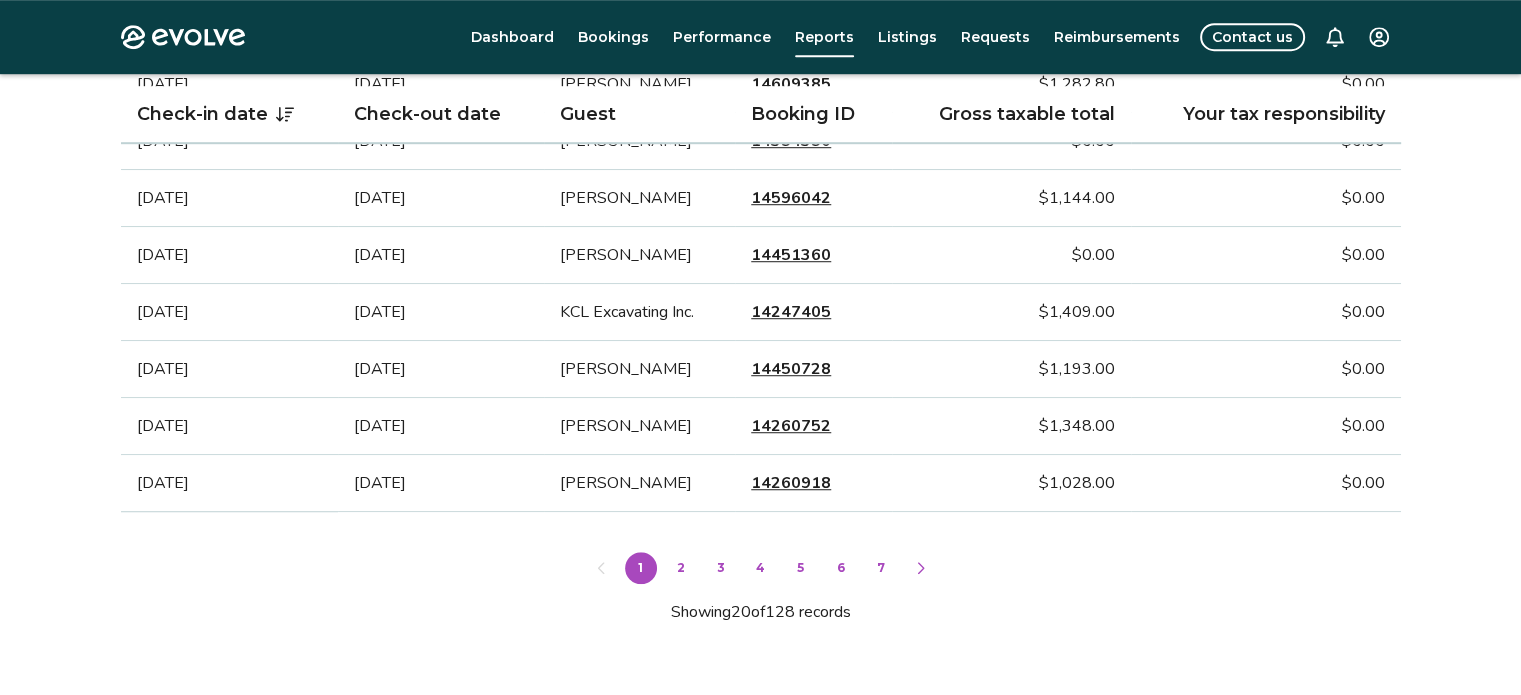 scroll, scrollTop: 1366, scrollLeft: 0, axis: vertical 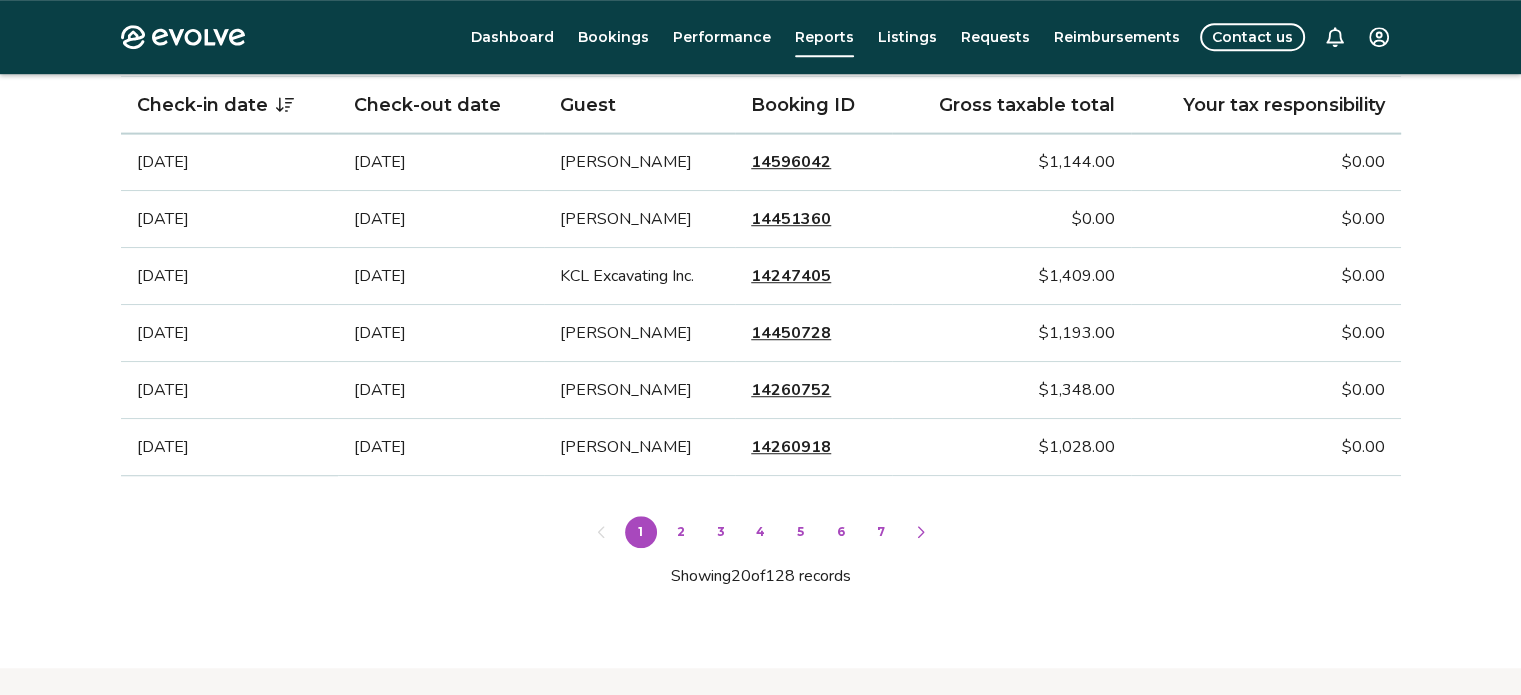 click on "2" at bounding box center (681, 532) 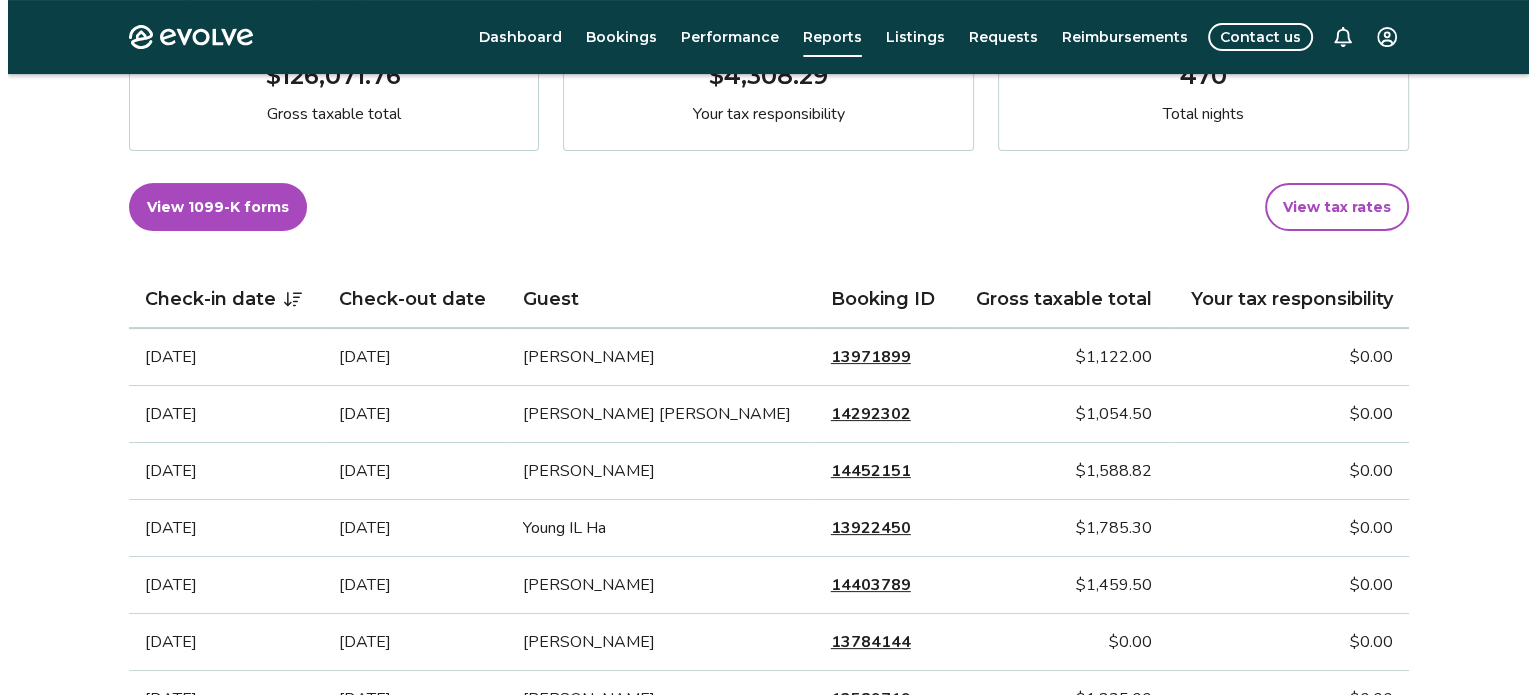 scroll, scrollTop: 366, scrollLeft: 0, axis: vertical 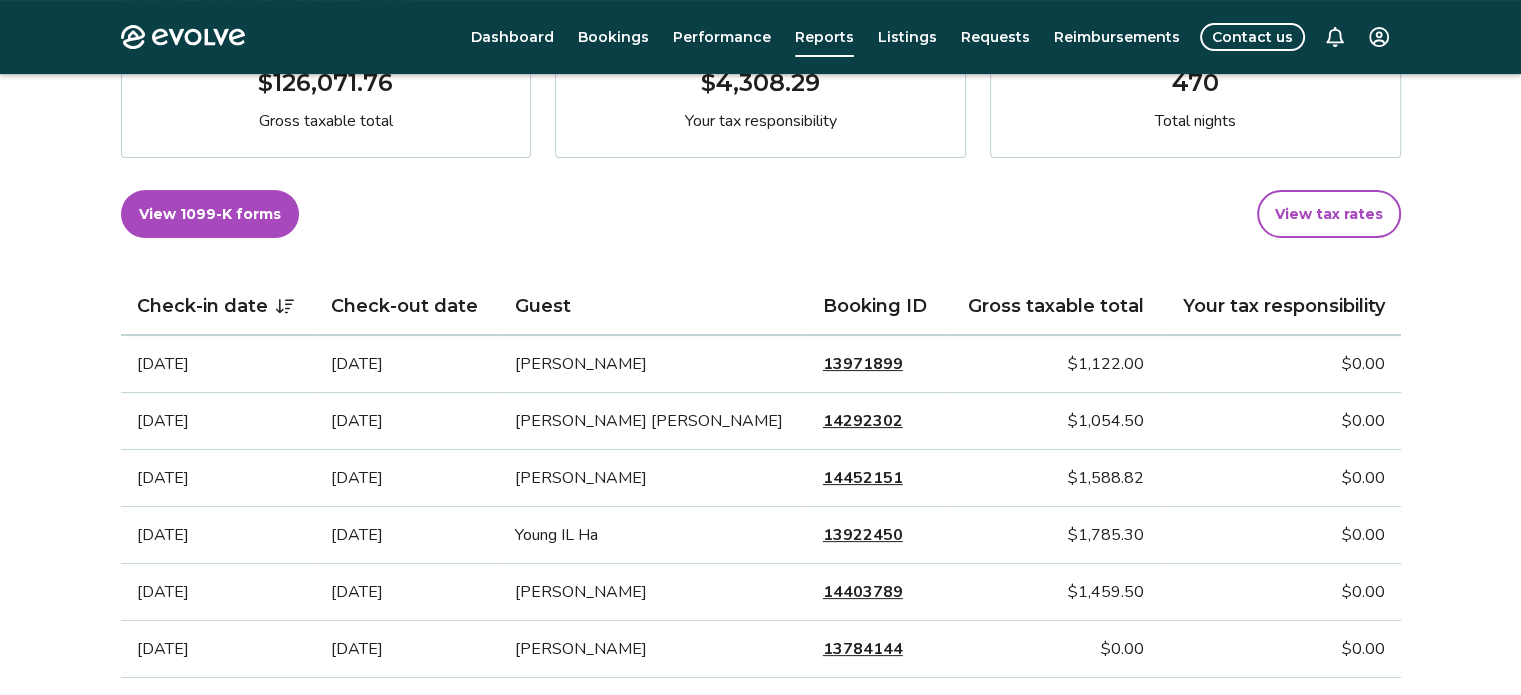 click on "View 1099-K forms" at bounding box center [210, 214] 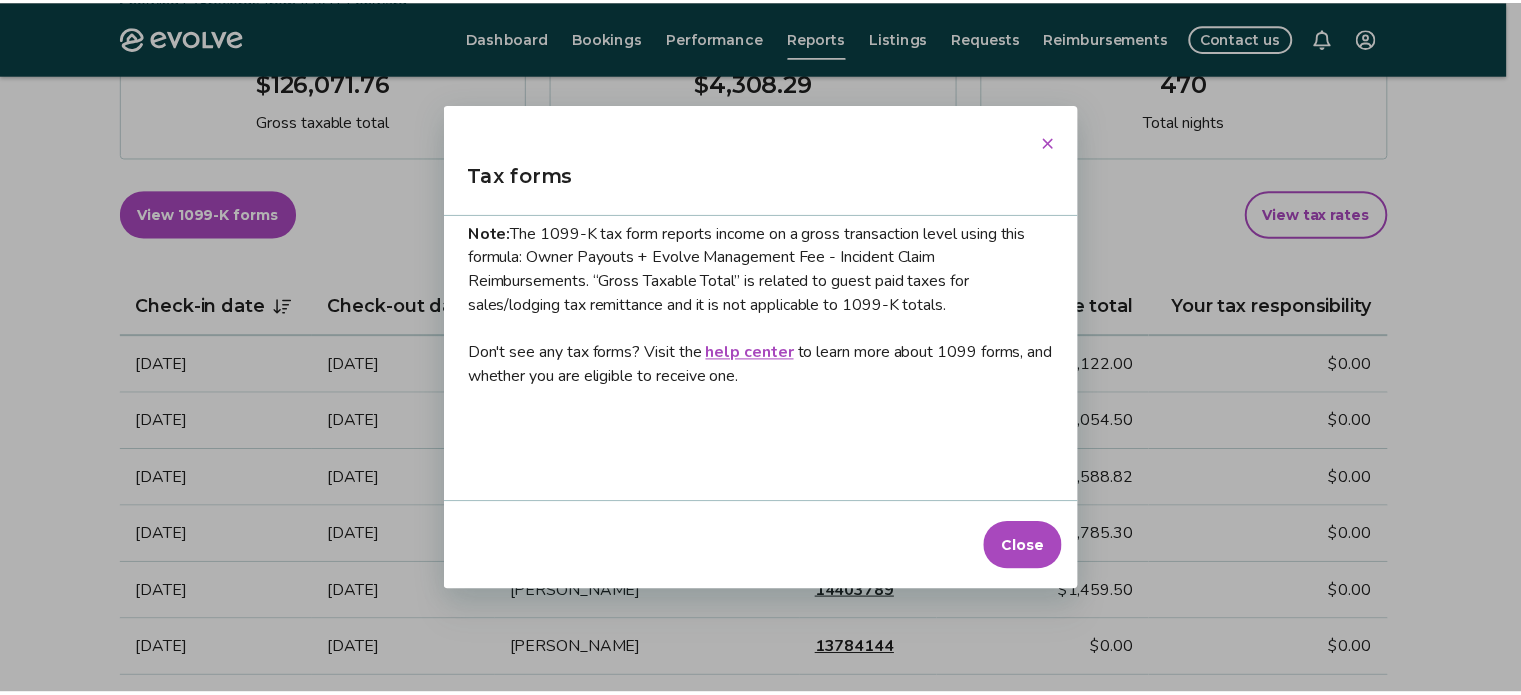scroll, scrollTop: 0, scrollLeft: 0, axis: both 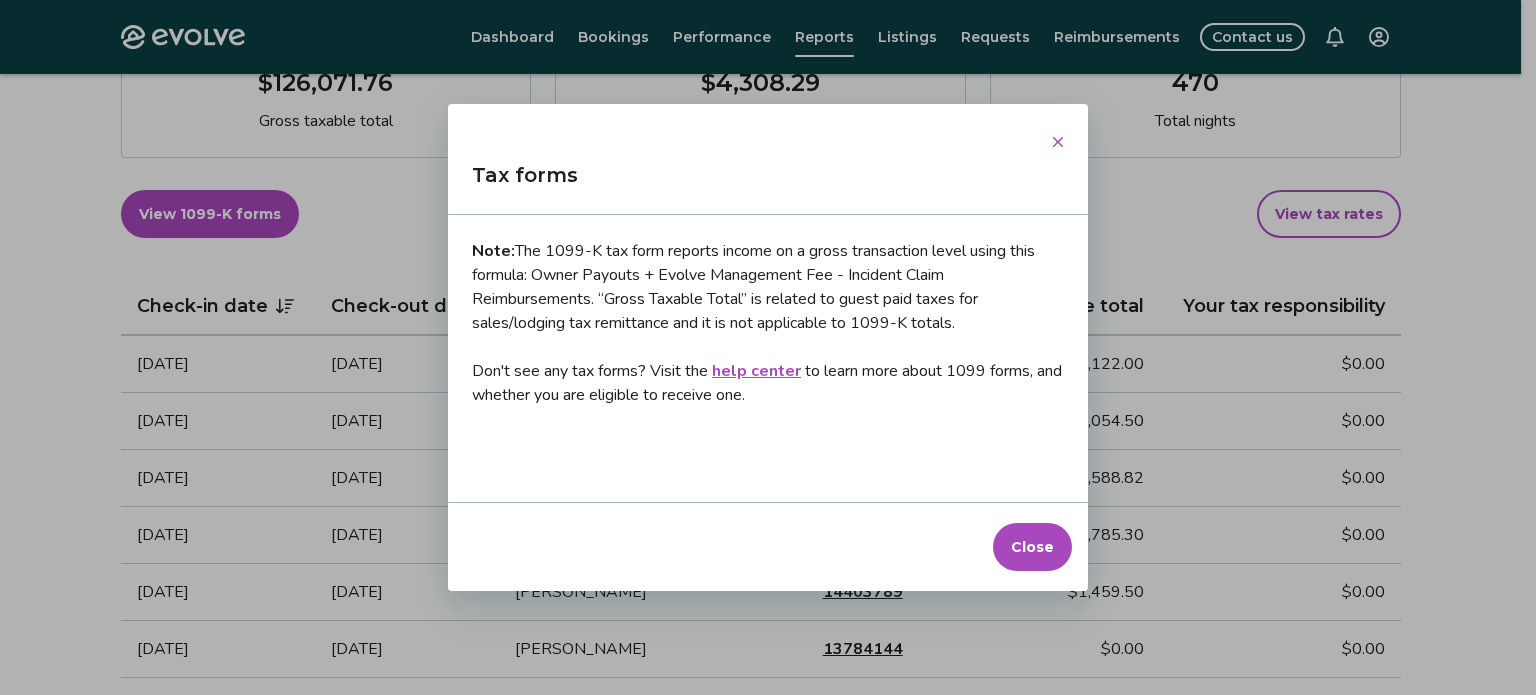 click 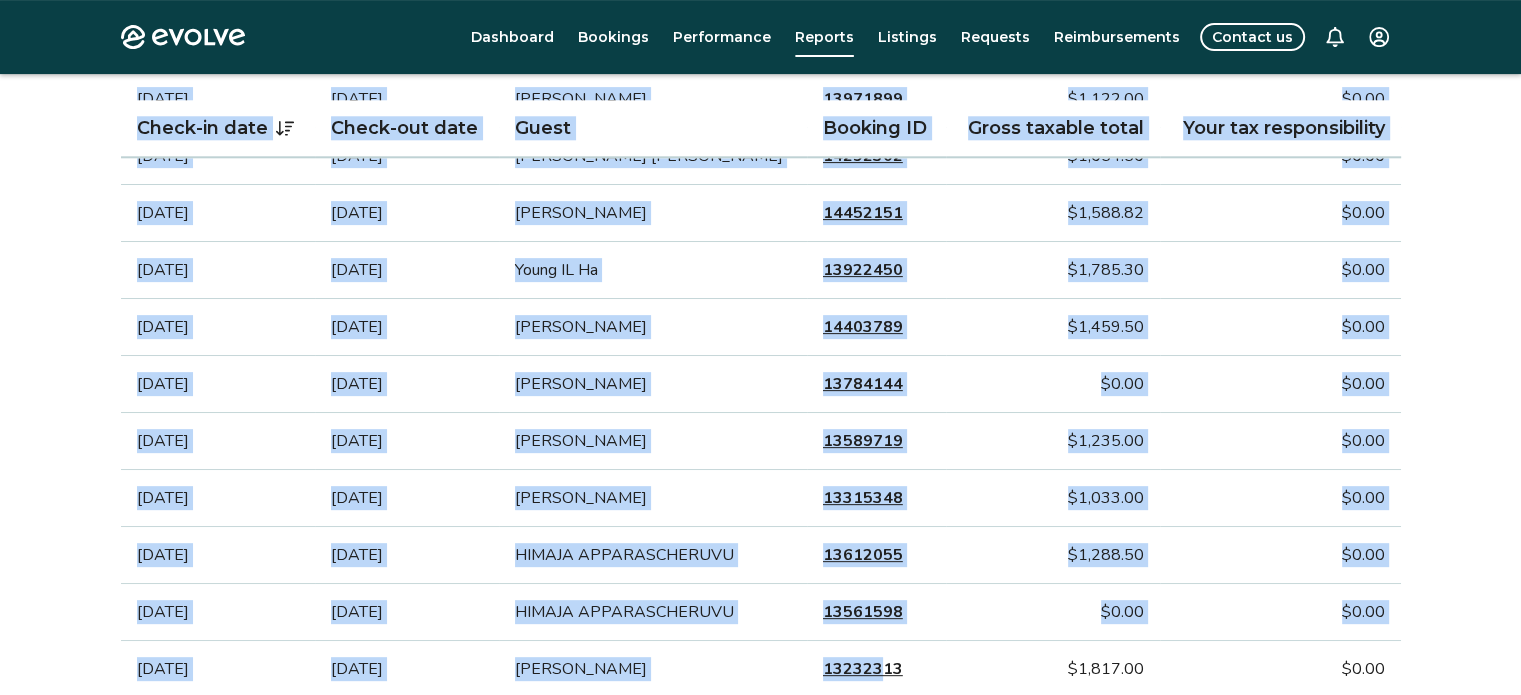 scroll, scrollTop: 748, scrollLeft: 0, axis: vertical 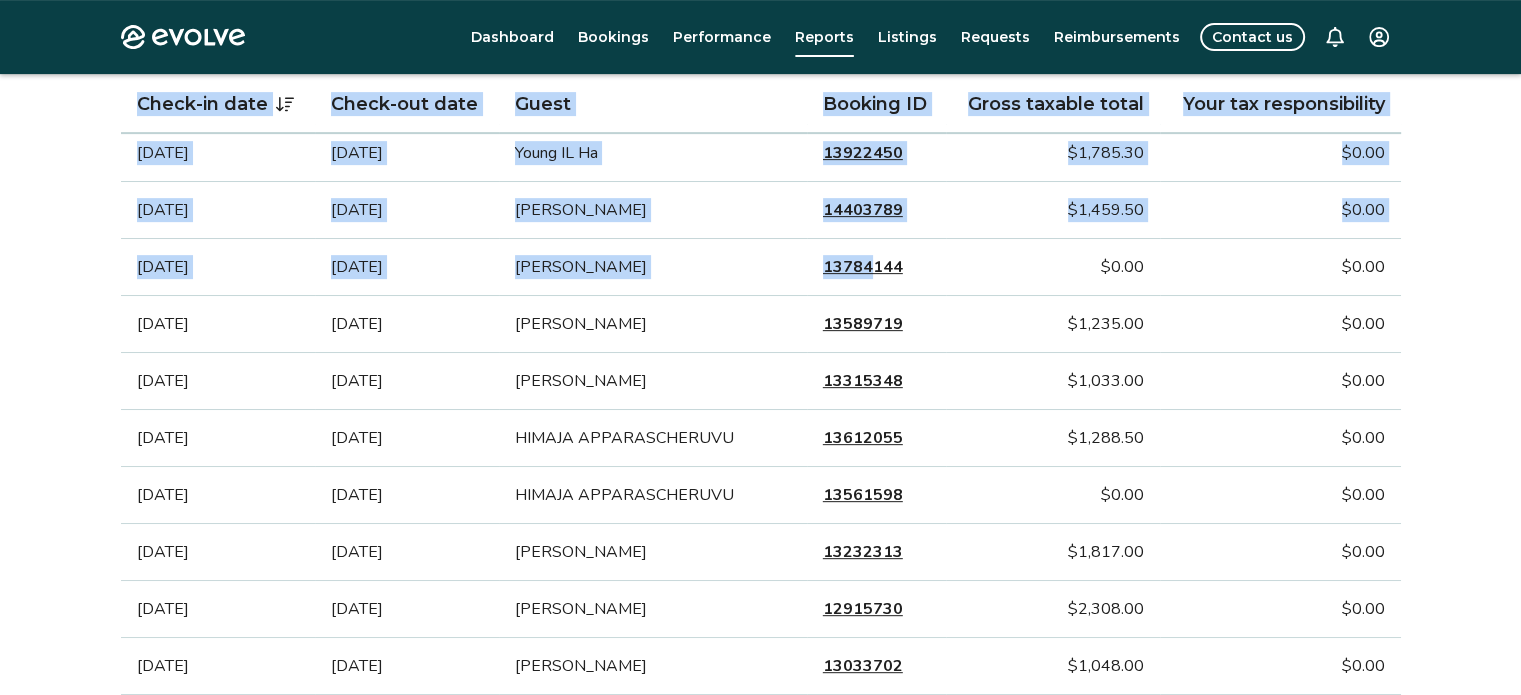 drag, startPoint x: 137, startPoint y: 298, endPoint x: 841, endPoint y: 279, distance: 704.25635 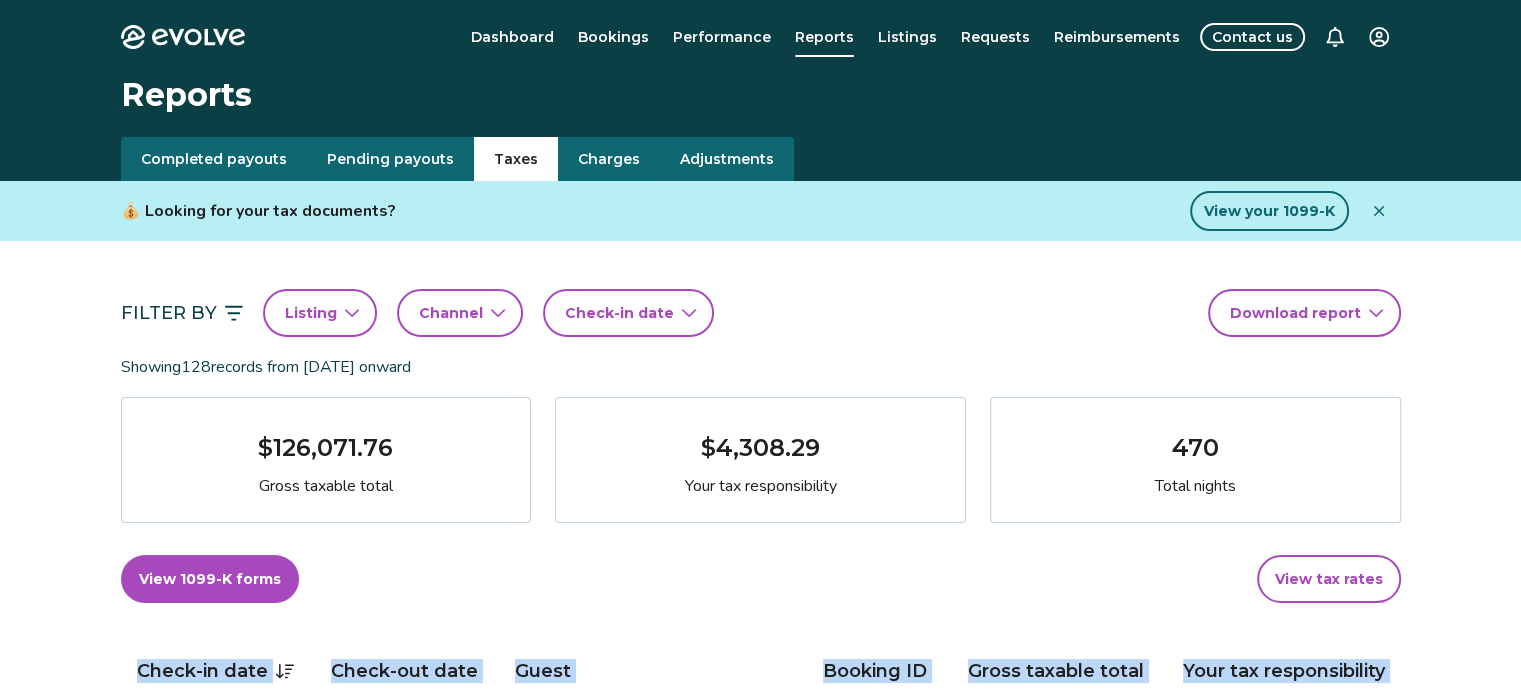 scroll, scrollTop: 0, scrollLeft: 0, axis: both 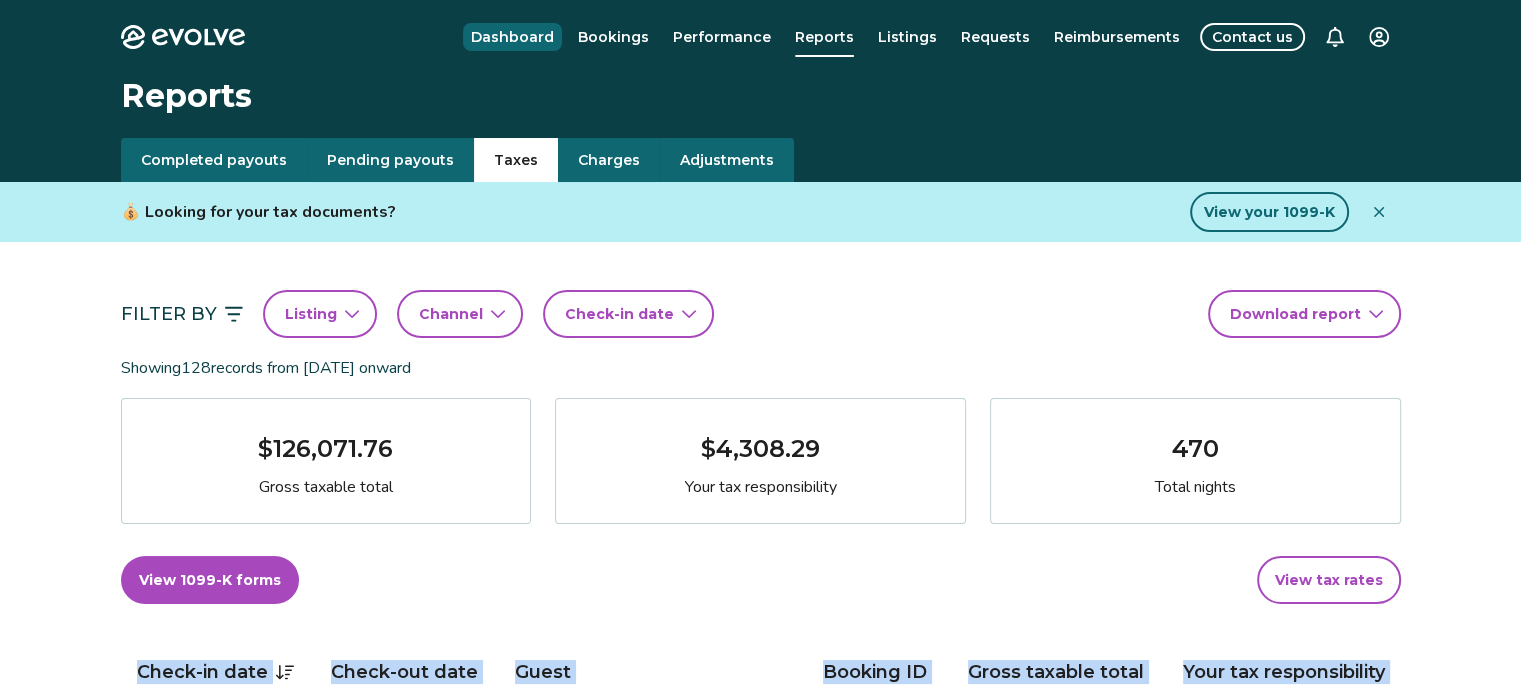 click on "Dashboard" at bounding box center [512, 37] 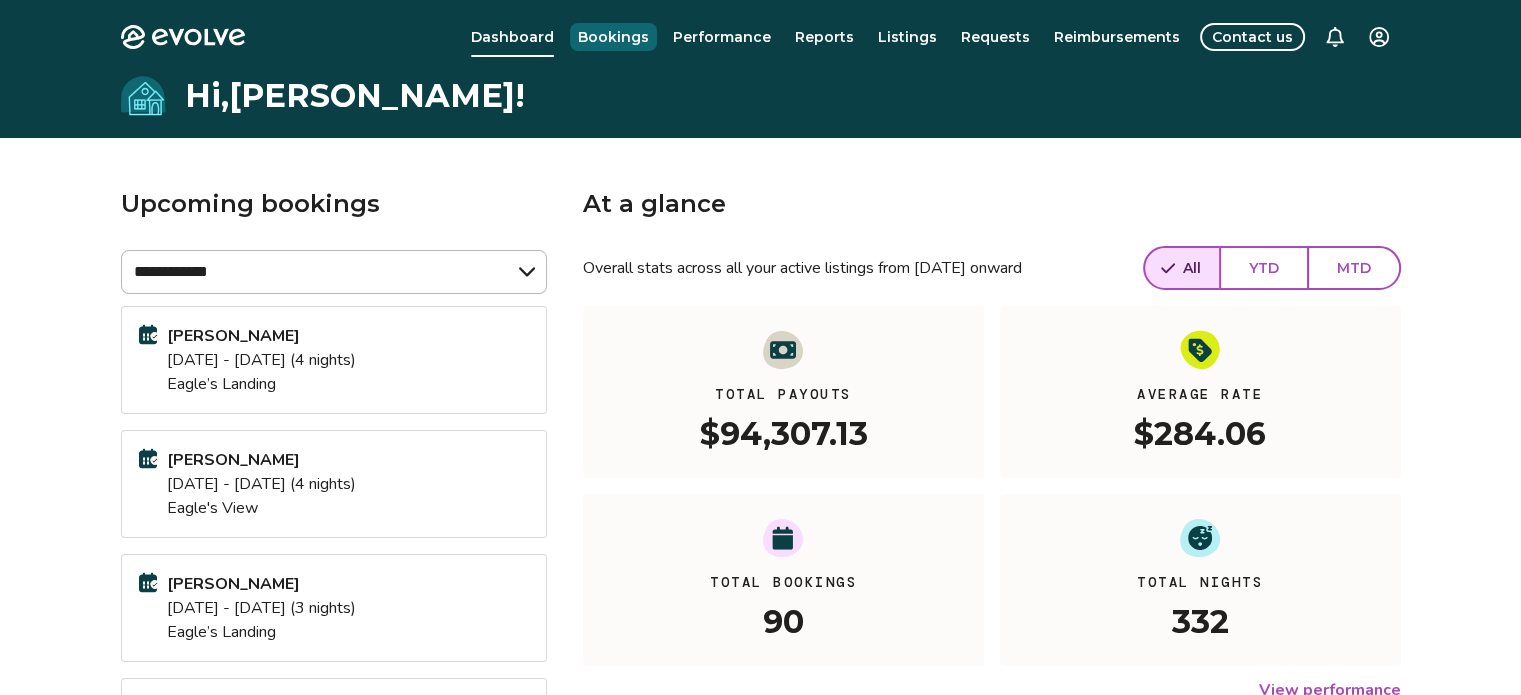click on "Bookings" at bounding box center (613, 37) 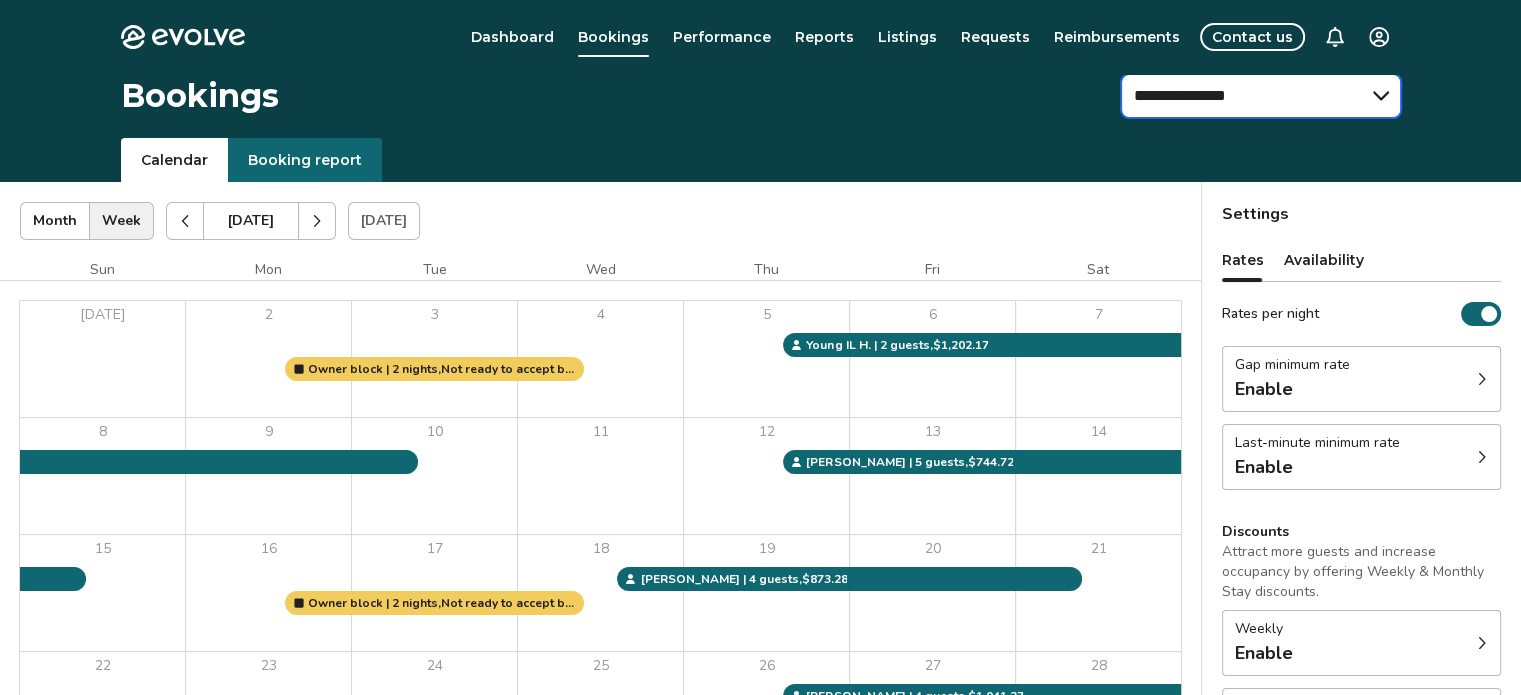 click on "**********" at bounding box center [1261, 96] 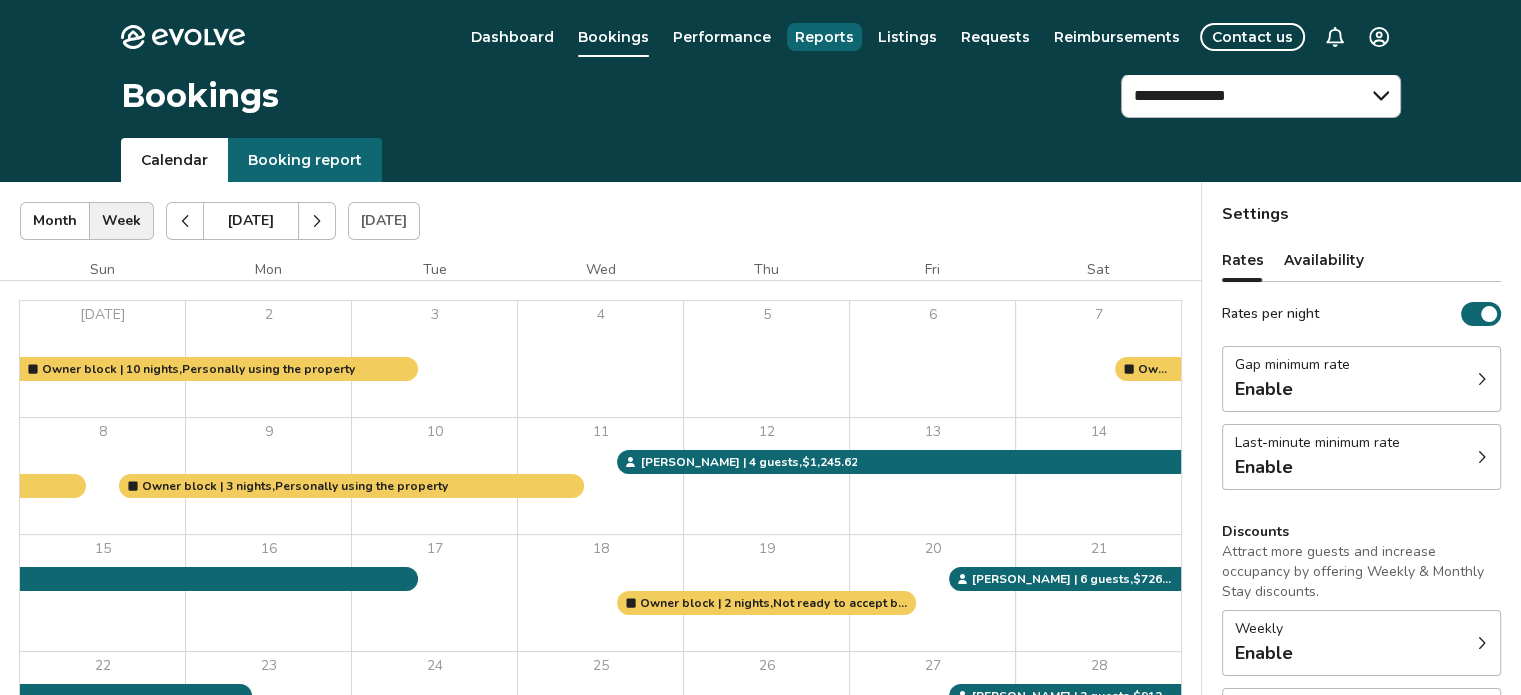 click on "Reports" at bounding box center (824, 37) 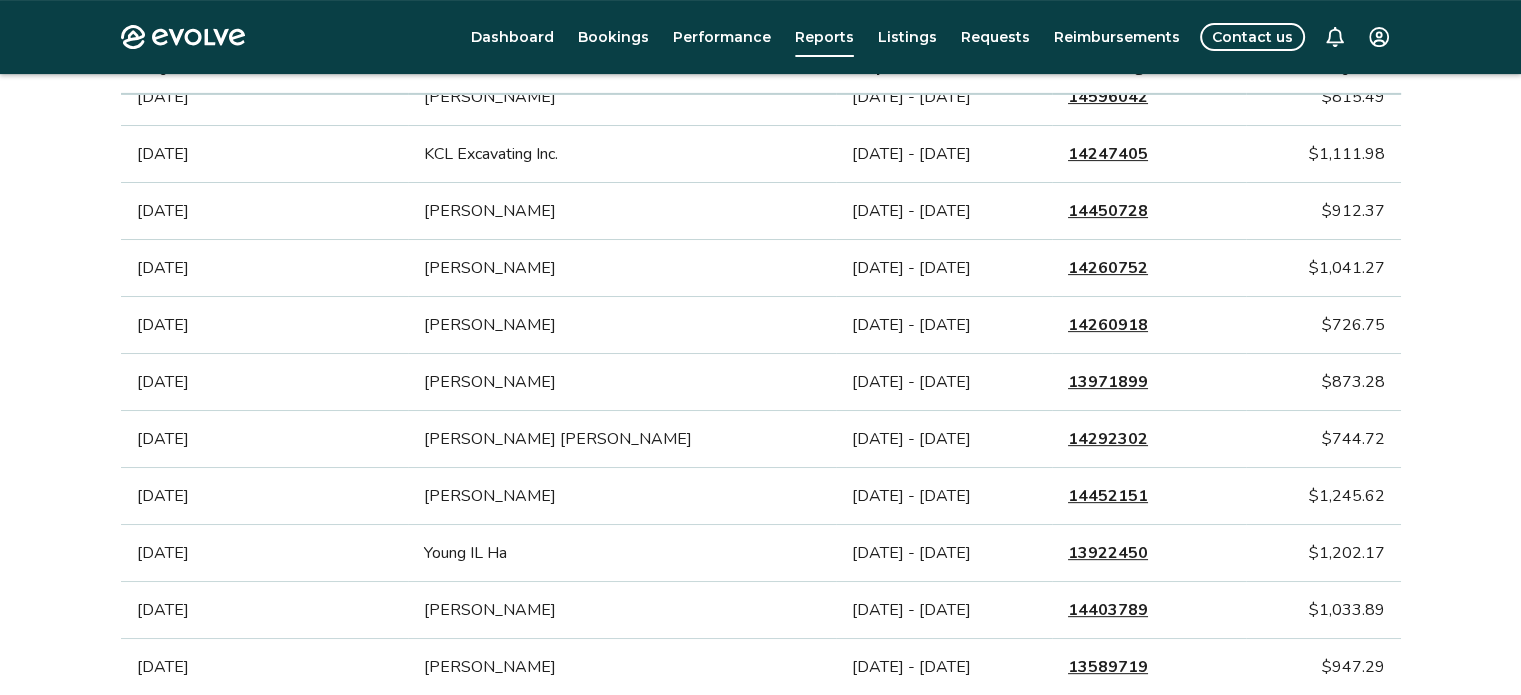 scroll, scrollTop: 633, scrollLeft: 0, axis: vertical 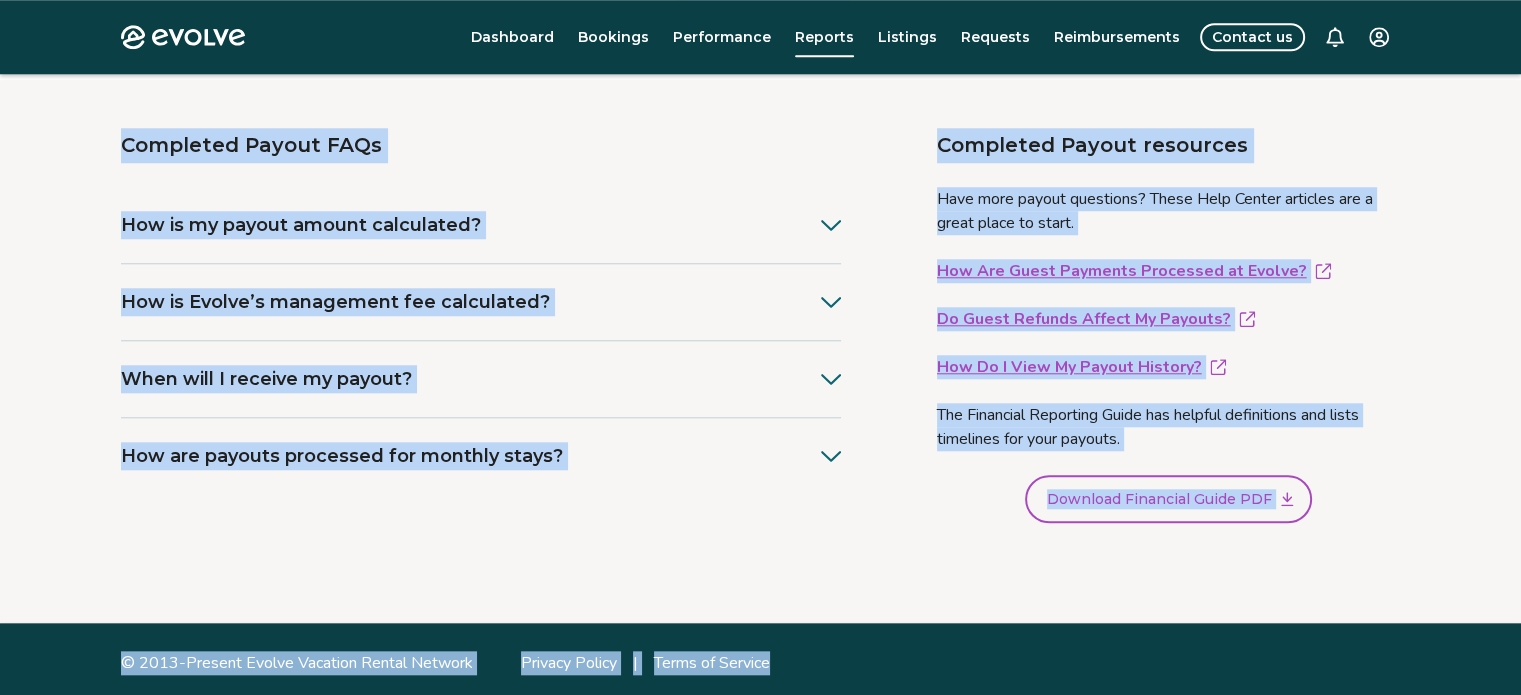 drag, startPoint x: 144, startPoint y: 207, endPoint x: 975, endPoint y: 699, distance: 965.7251 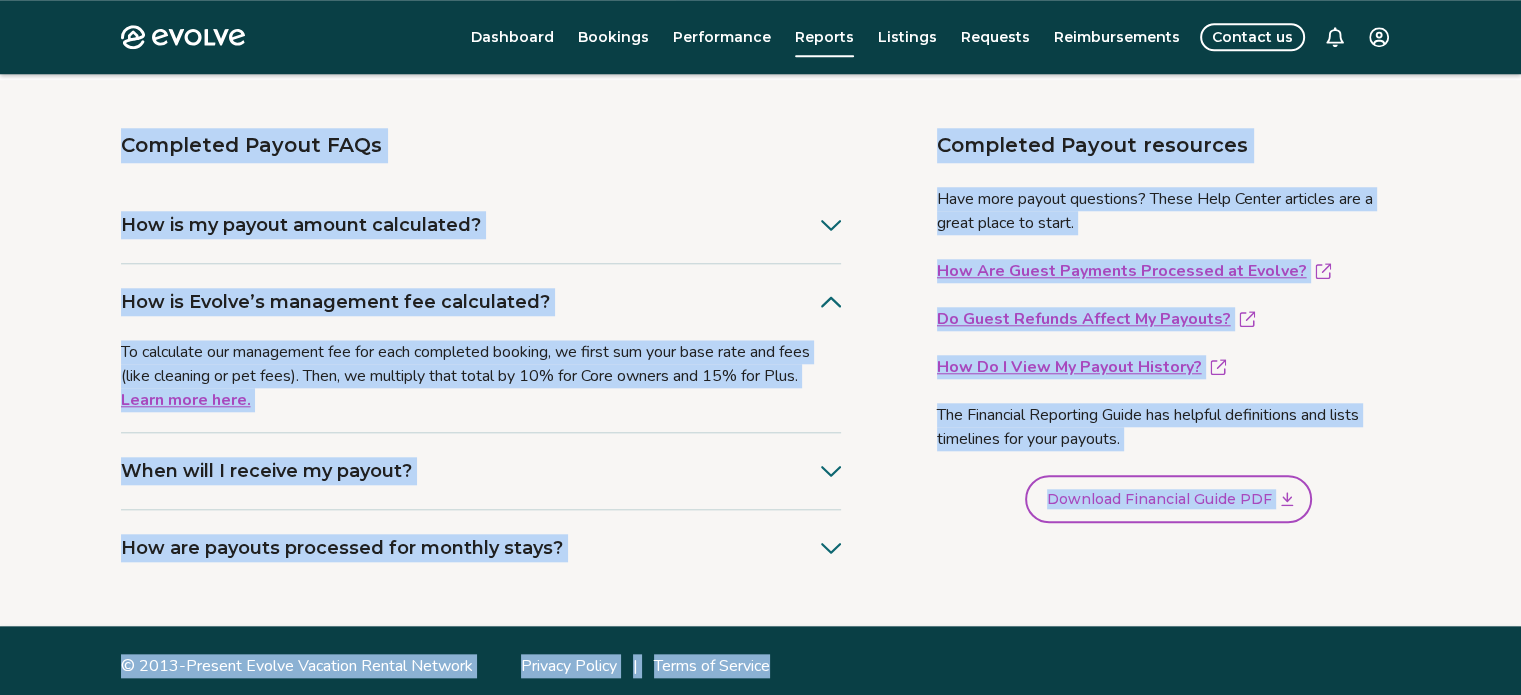 click on "How is Evolve’s management fee calculated?" at bounding box center [481, 302] 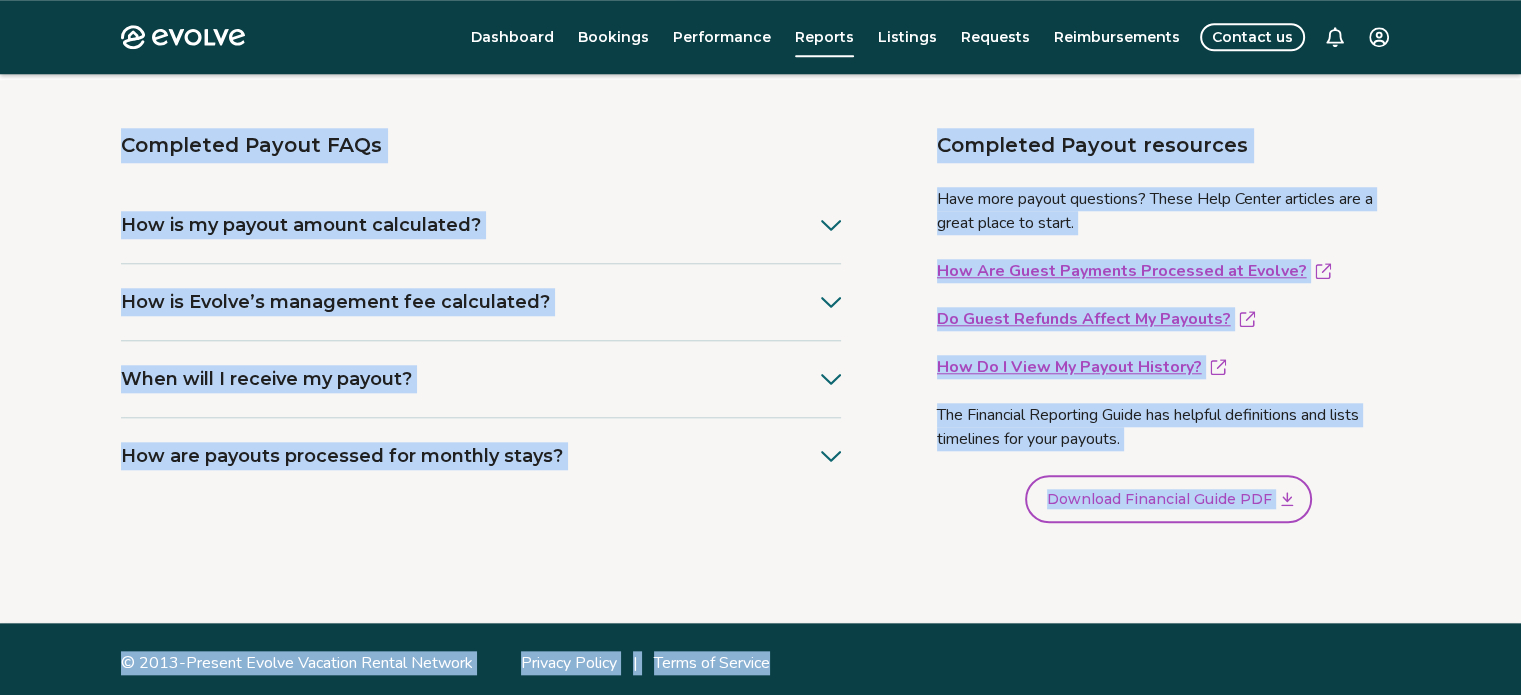 click on "Completed Payout resources Have more payout questions? These Help Center articles are a great place to start. How Are Guest Payments Processed at Evolve?   Do Guest Refunds Affect My Payouts?   How Do I View My Payout History?   The Financial Reporting Guide has helpful definitions and lists timelines for your payouts. Download Financial Guide PDF" at bounding box center (1145, 331) 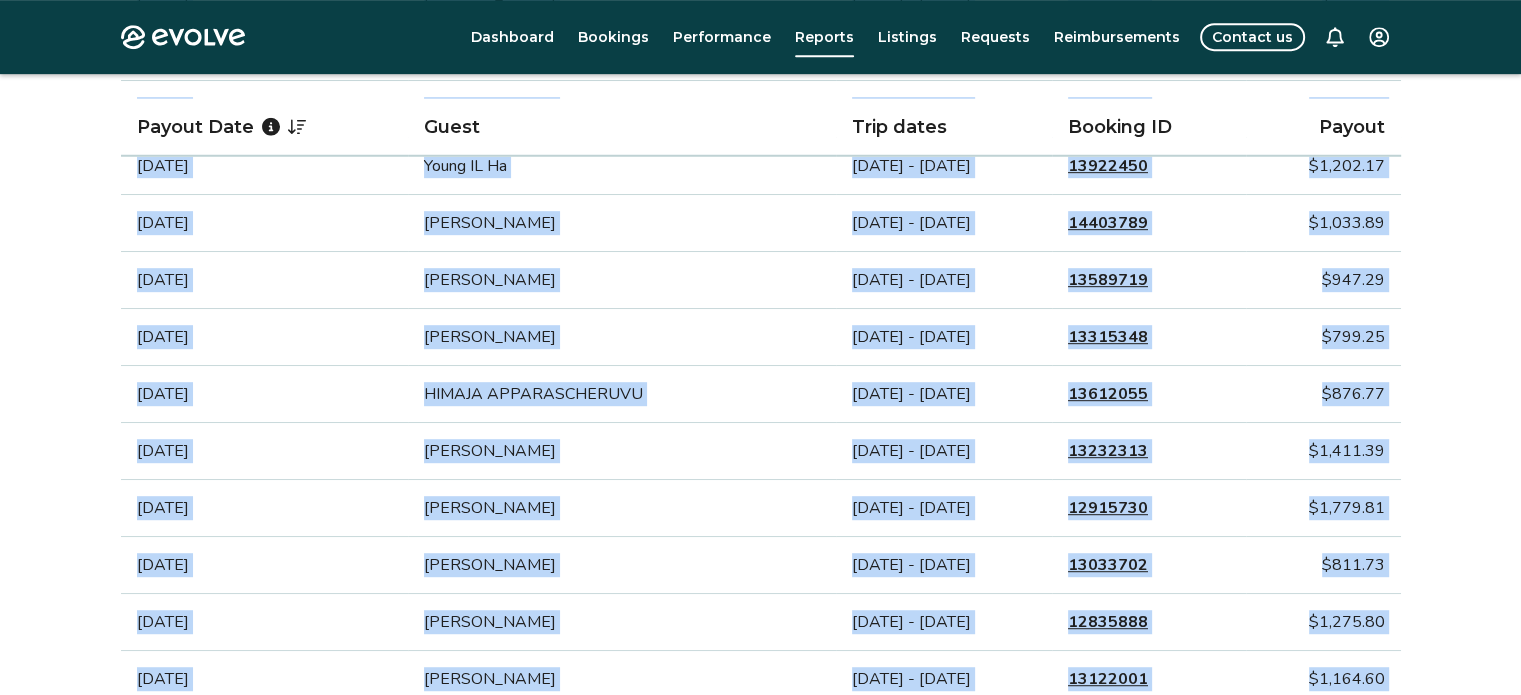 scroll, scrollTop: 992, scrollLeft: 0, axis: vertical 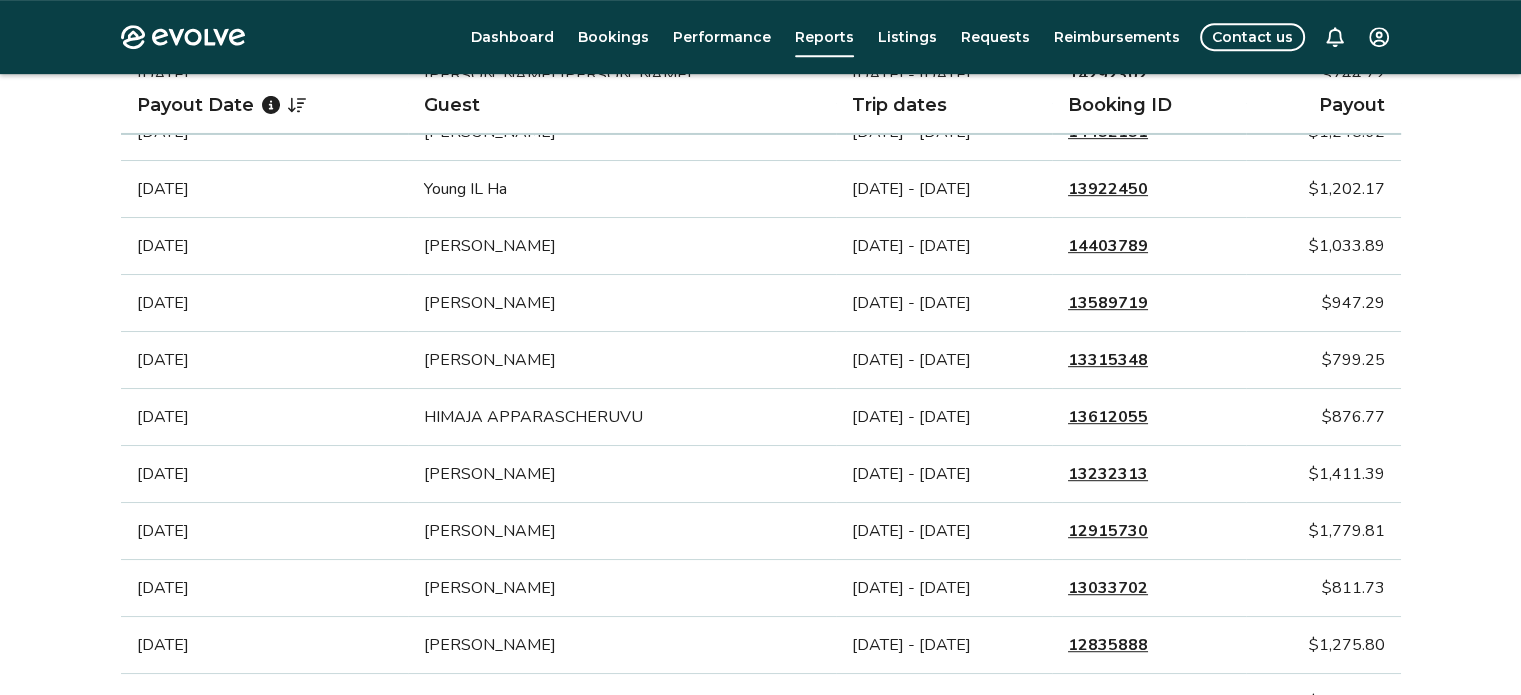 click on "Filter By  Listing Channel Payout date Download   report Showing  91  payouts   from [DATE] onward Completed $94,307.13 Total payout Payout Date Guest Trip dates Booking ID Payout [DATE] [PERSON_NAME] [DATE] - [DATE] 14609385 $979.20 [DATE] [PERSON_NAME] [DATE] - [DATE] 14596042 $815.49 [DATE] KCL Excavating Inc. [DATE] - [DATE] 14247405 $1,111.98 [DATE] [PERSON_NAME] [DATE] - [DATE] 14450728 $912.37 [DATE] [PERSON_NAME] [PERSON_NAME][DATE] - [DATE] 14260752 $1,041.27 [DATE] [PERSON_NAME] [DATE] - [DATE] 14260918 $726.75 [DATE] [PERSON_NAME] [DATE] - [DATE] 13971899 $873.28 [DATE] [PERSON_NAME] [PERSON_NAME] [DATE] - [DATE] 14292302 $744.72 [DATE] [PERSON_NAME] [DATE] - [DATE] 14452151 $1,245.62 [DATE] Young IL Ha [DATE] - [DATE] 13922450 $1,202.17 [DATE] [PERSON_NAME] [DATE] - [DATE] 14403789 $1,033.89 [DATE] [PERSON_NAME] [DATE] - [DATE] 13589719 $947.29 [DATE] [PERSON_NAME] 13315348 $799.25" at bounding box center (761, 113) 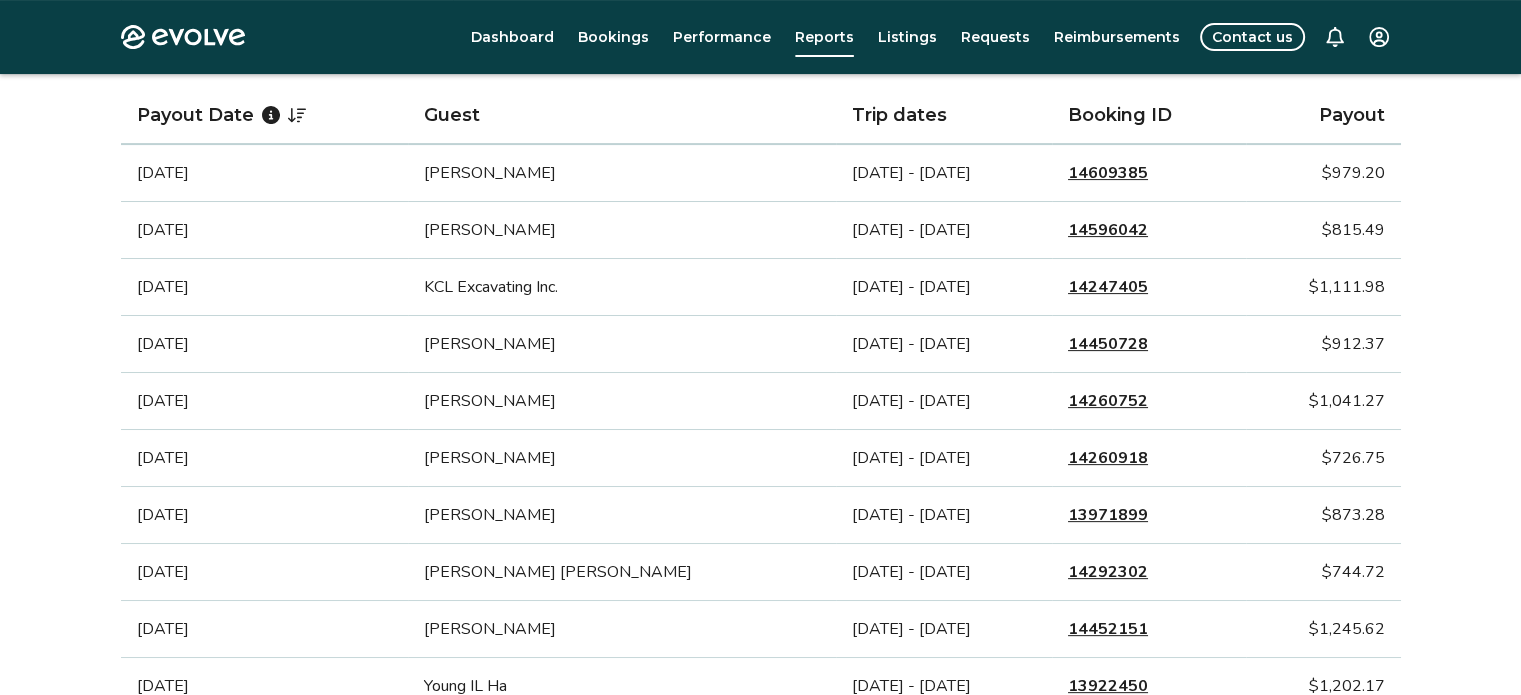 scroll, scrollTop: 525, scrollLeft: 0, axis: vertical 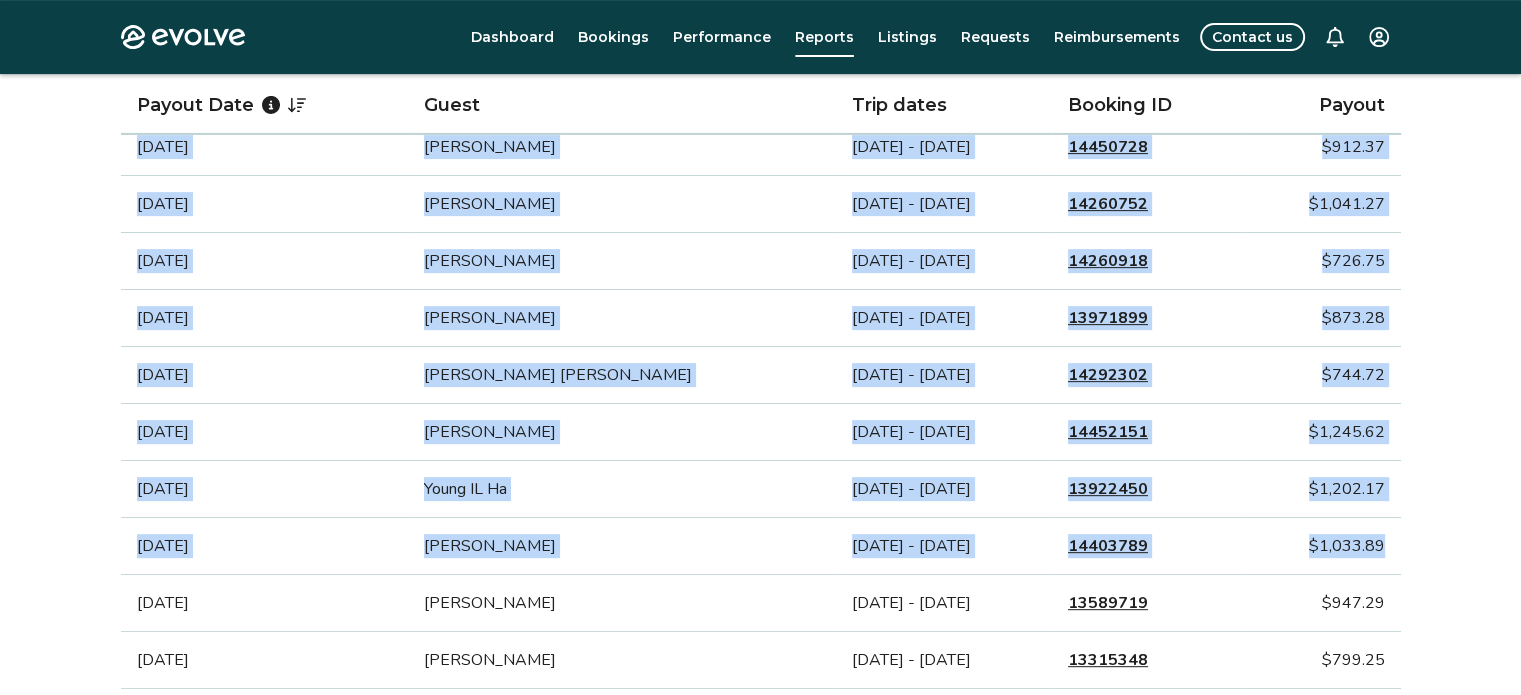 drag, startPoint x: 126, startPoint y: 311, endPoint x: 1394, endPoint y: 550, distance: 1290.3275 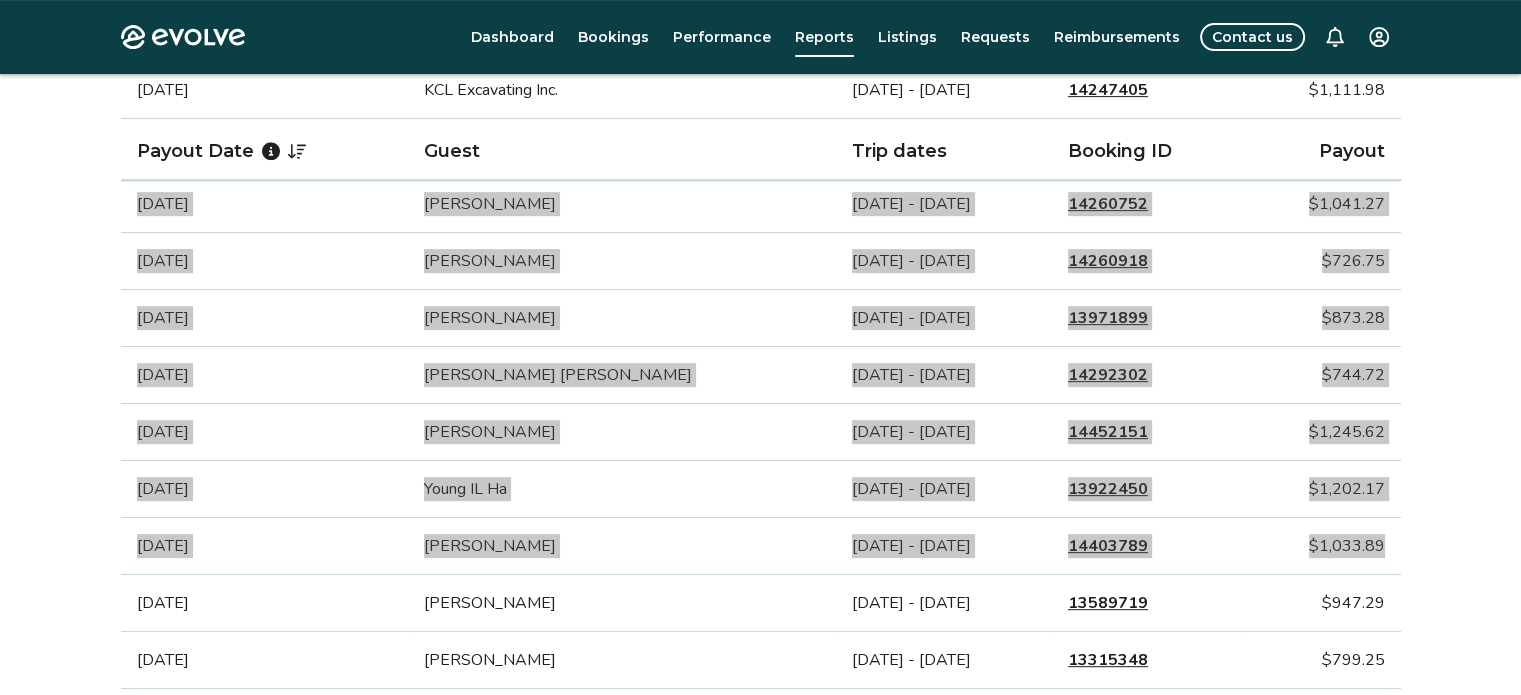 scroll, scrollTop: 739, scrollLeft: 0, axis: vertical 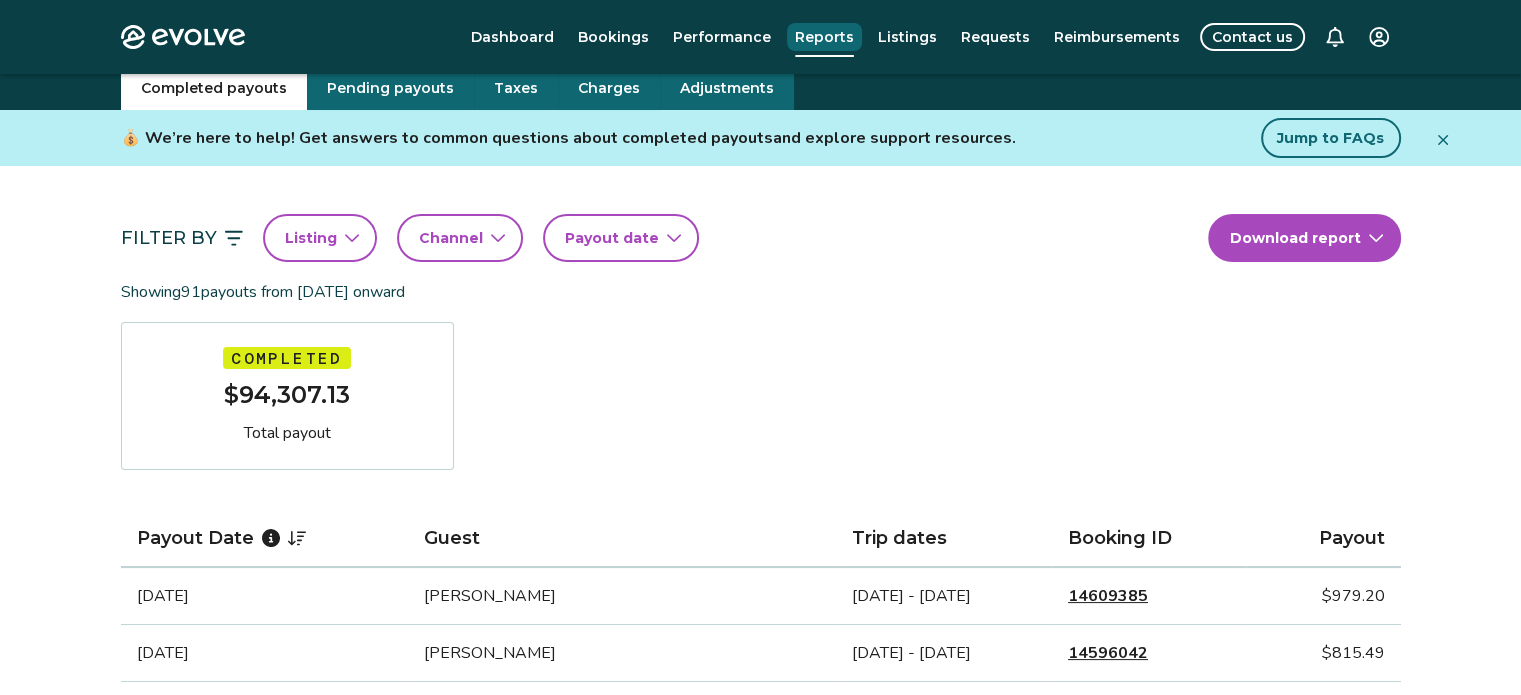 click on "Reports" at bounding box center [824, 37] 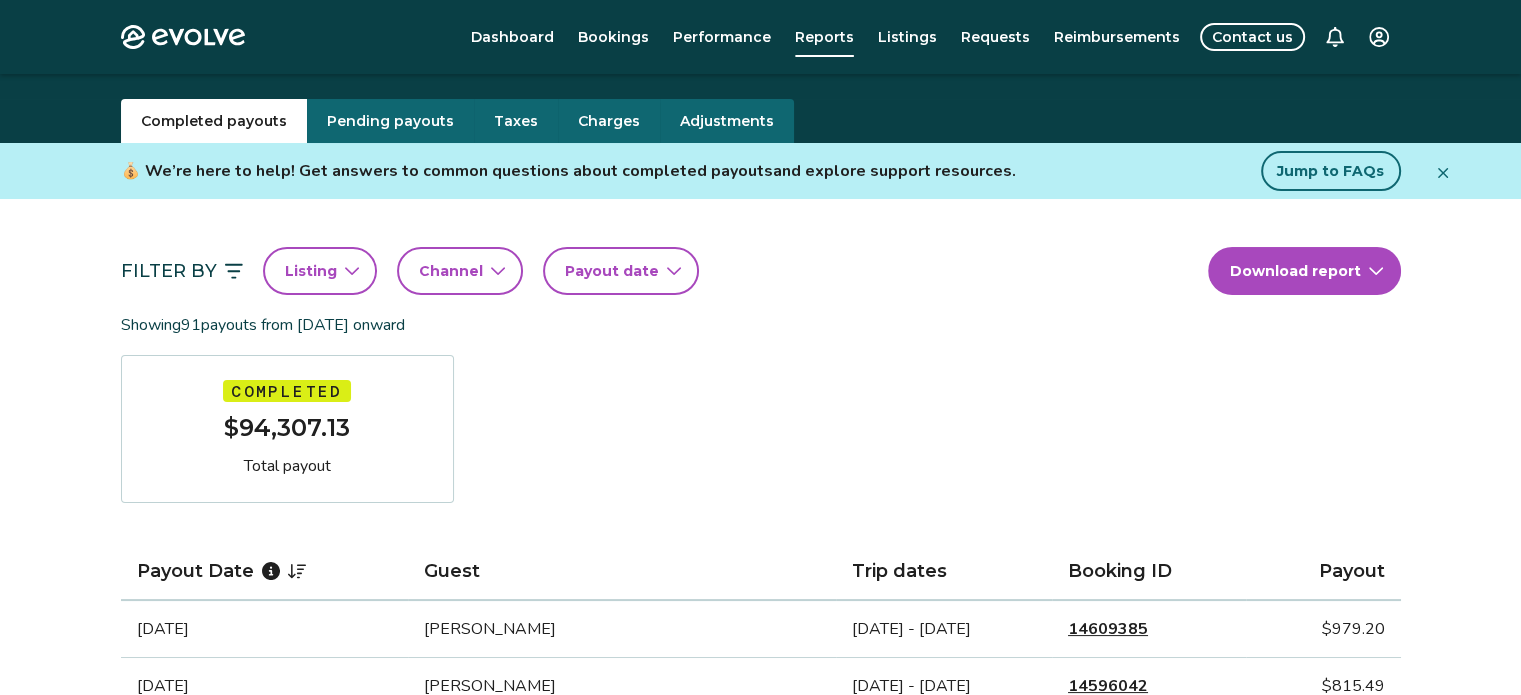 scroll, scrollTop: 5, scrollLeft: 0, axis: vertical 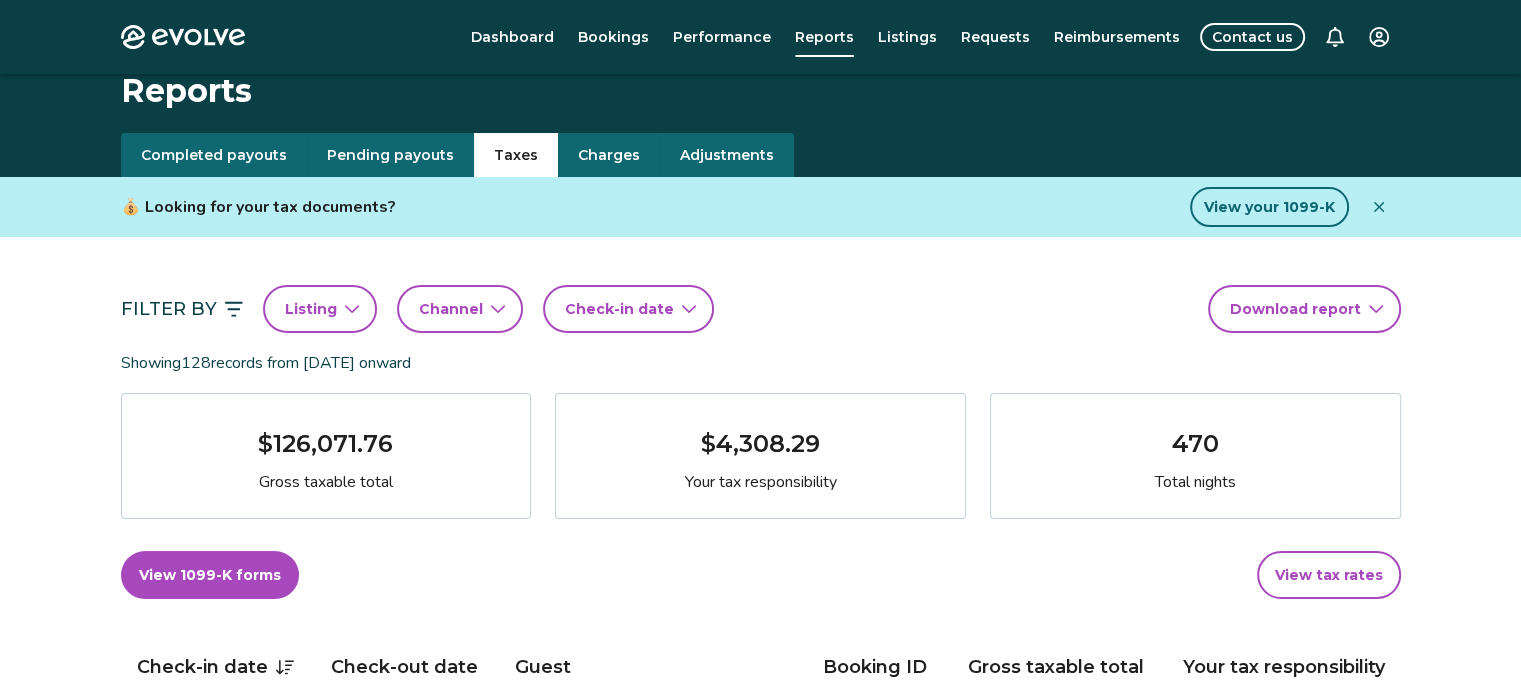 click on "Taxes" at bounding box center (516, 155) 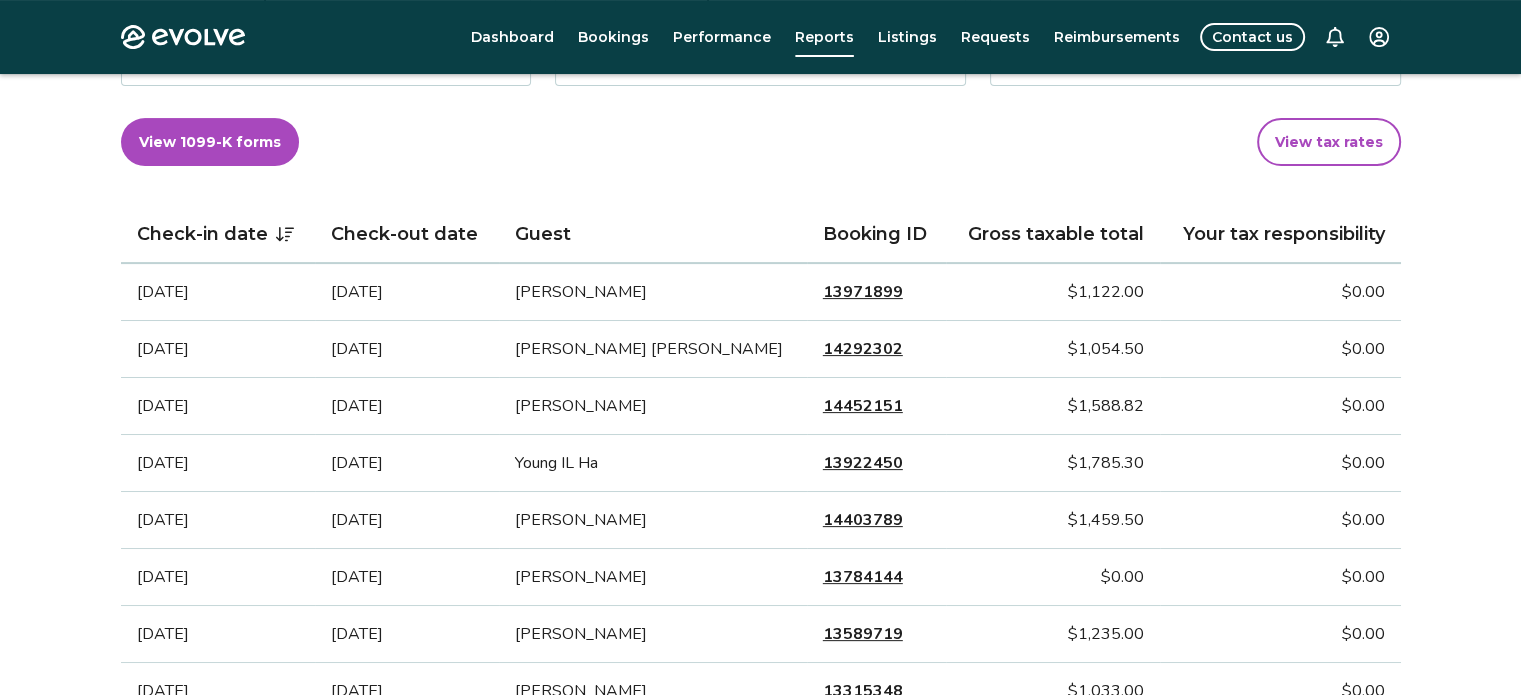 scroll, scrollTop: 439, scrollLeft: 0, axis: vertical 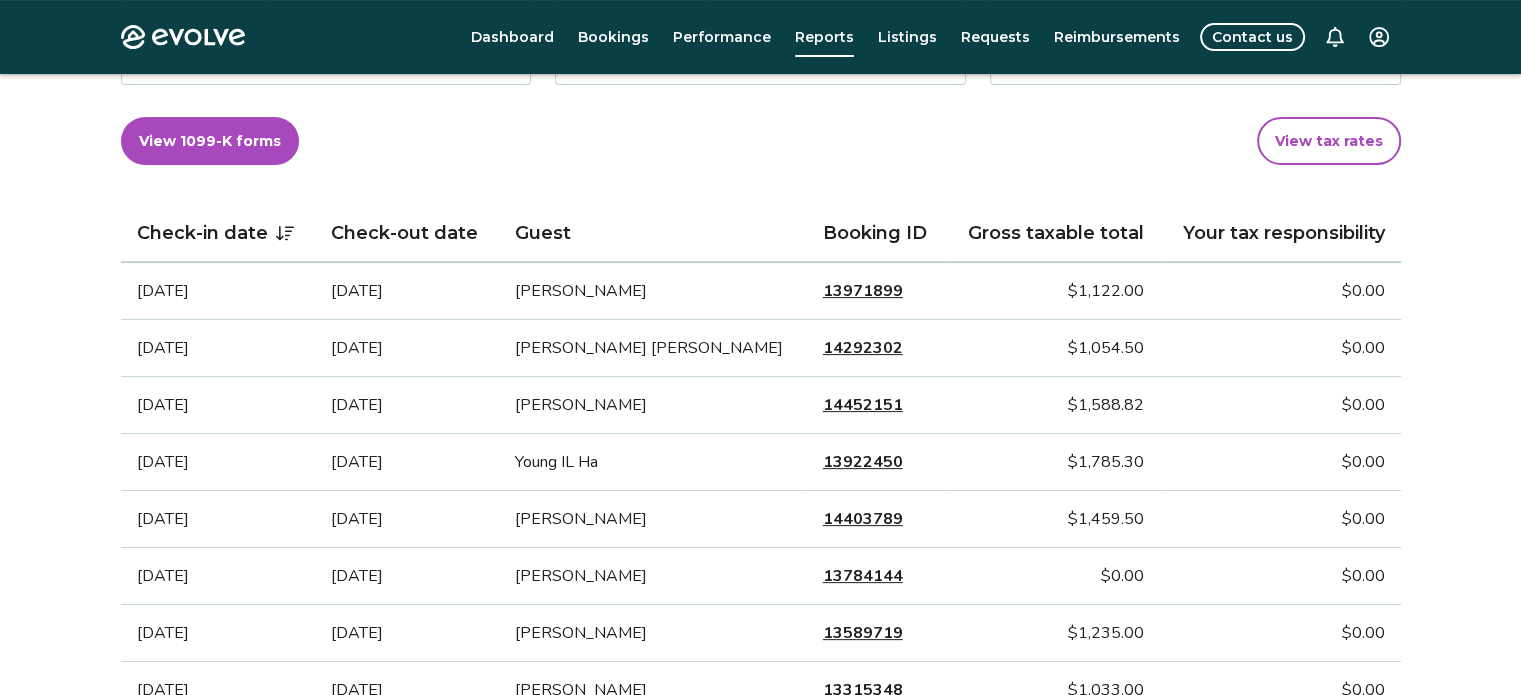 click on "[DATE]" at bounding box center [218, 291] 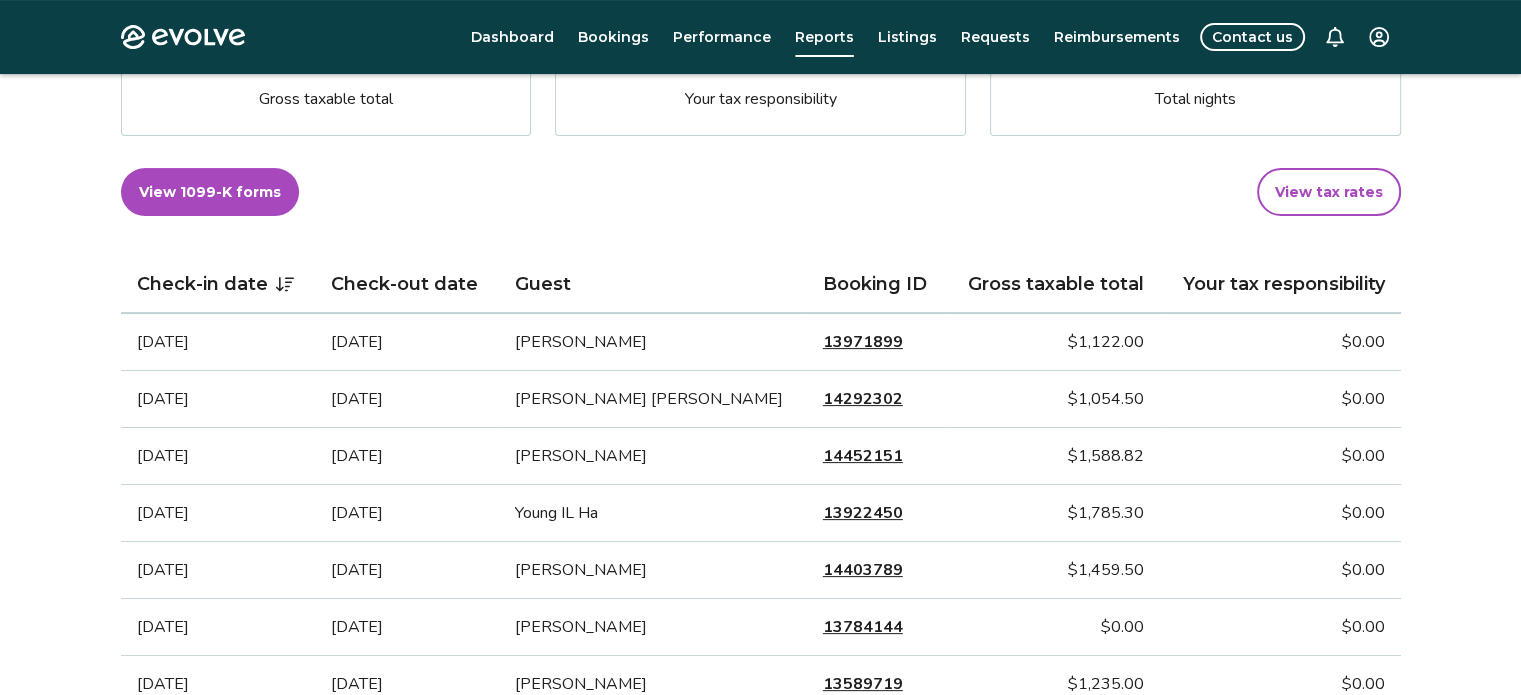 scroll, scrollTop: 405, scrollLeft: 0, axis: vertical 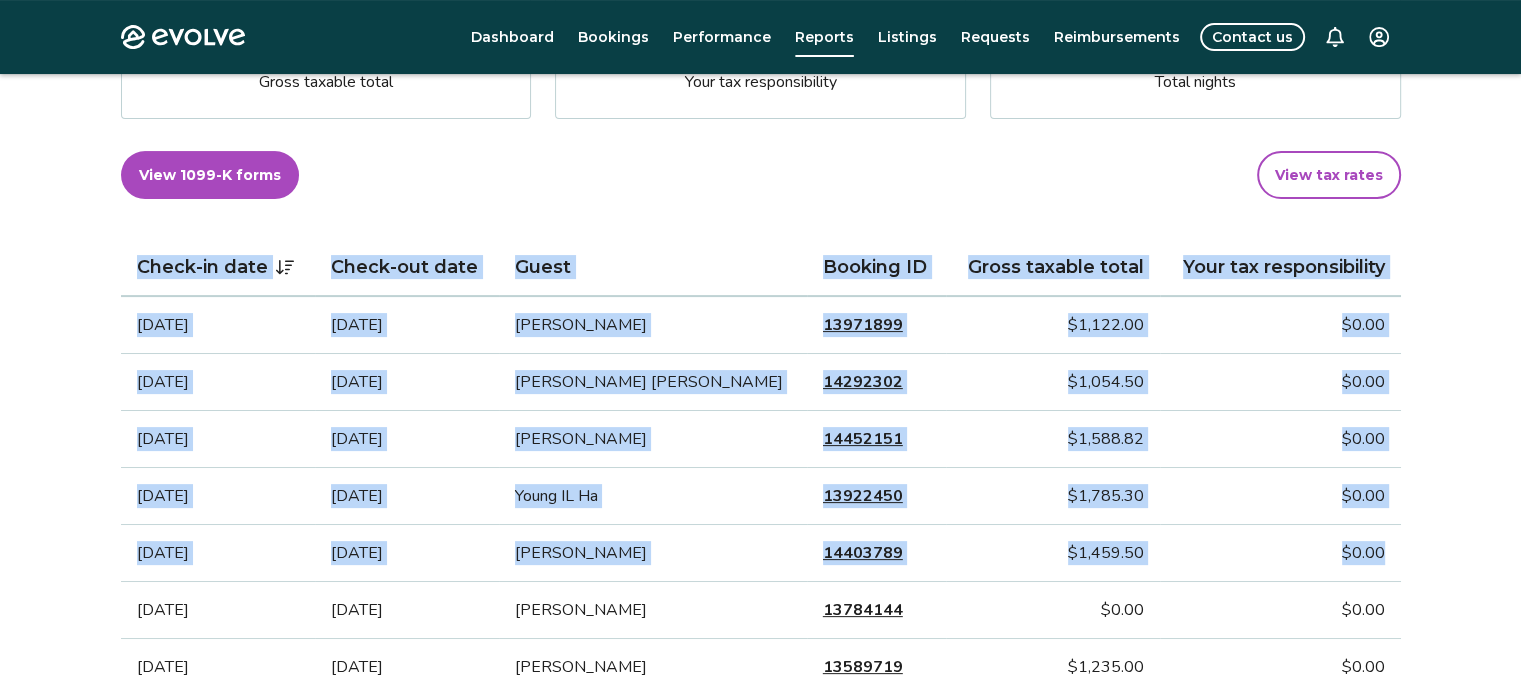 drag, startPoint x: 136, startPoint y: 231, endPoint x: 1385, endPoint y: 548, distance: 1288.6 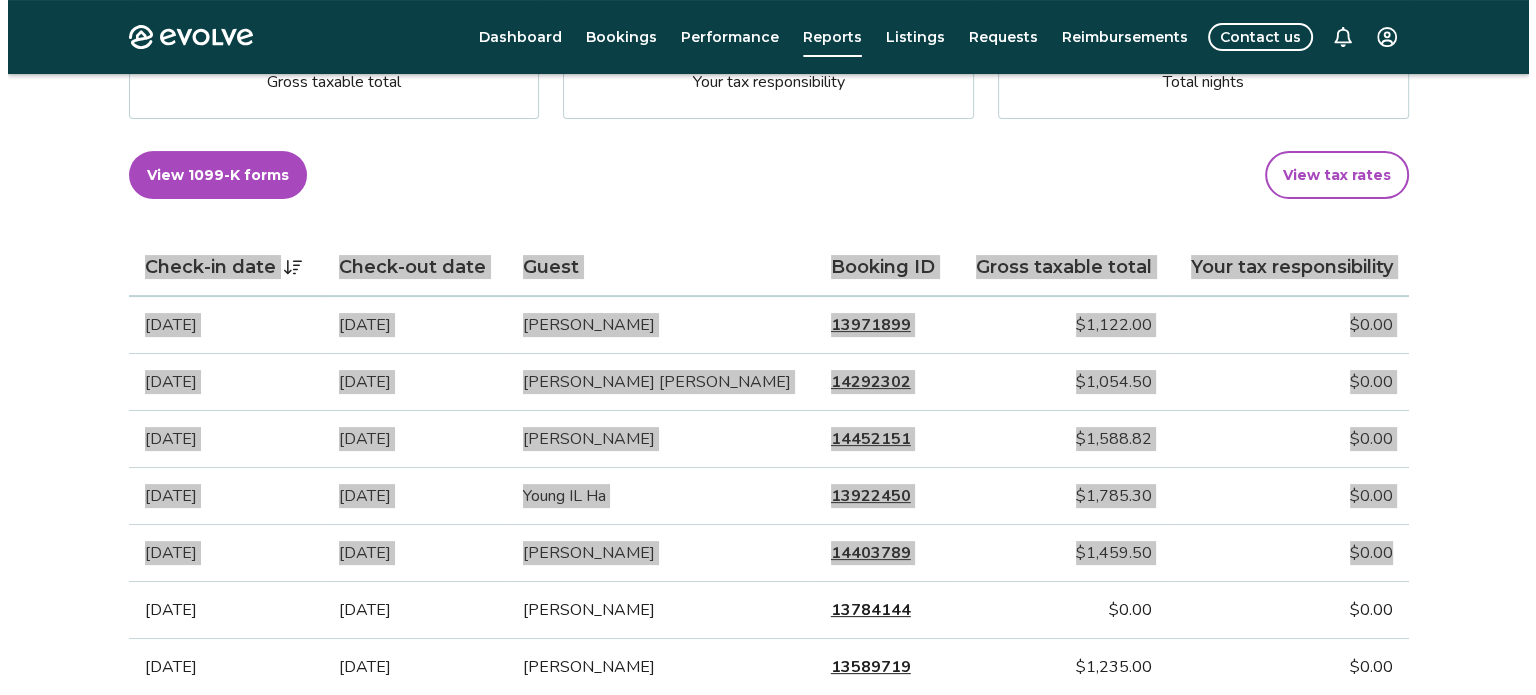 scroll, scrollTop: 406, scrollLeft: 0, axis: vertical 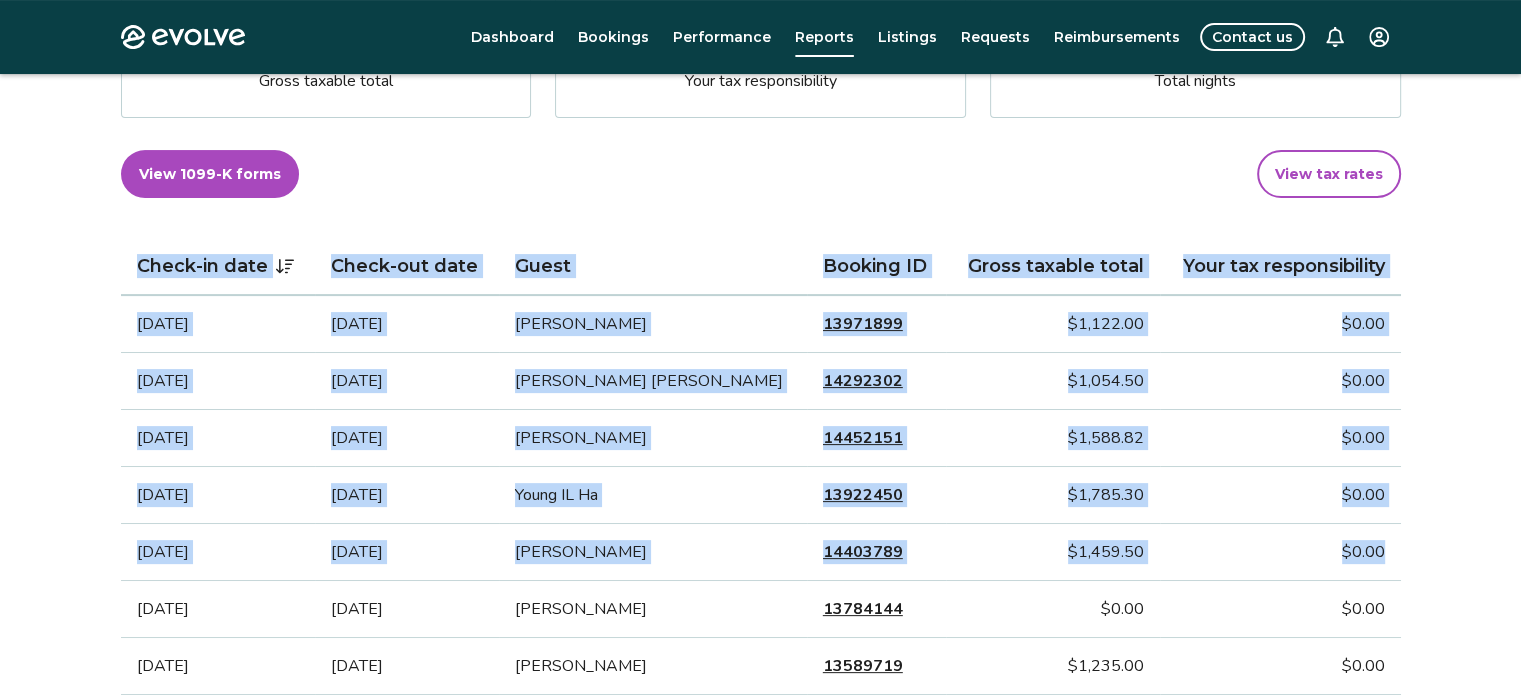 click on "View tax rates" at bounding box center (1329, 174) 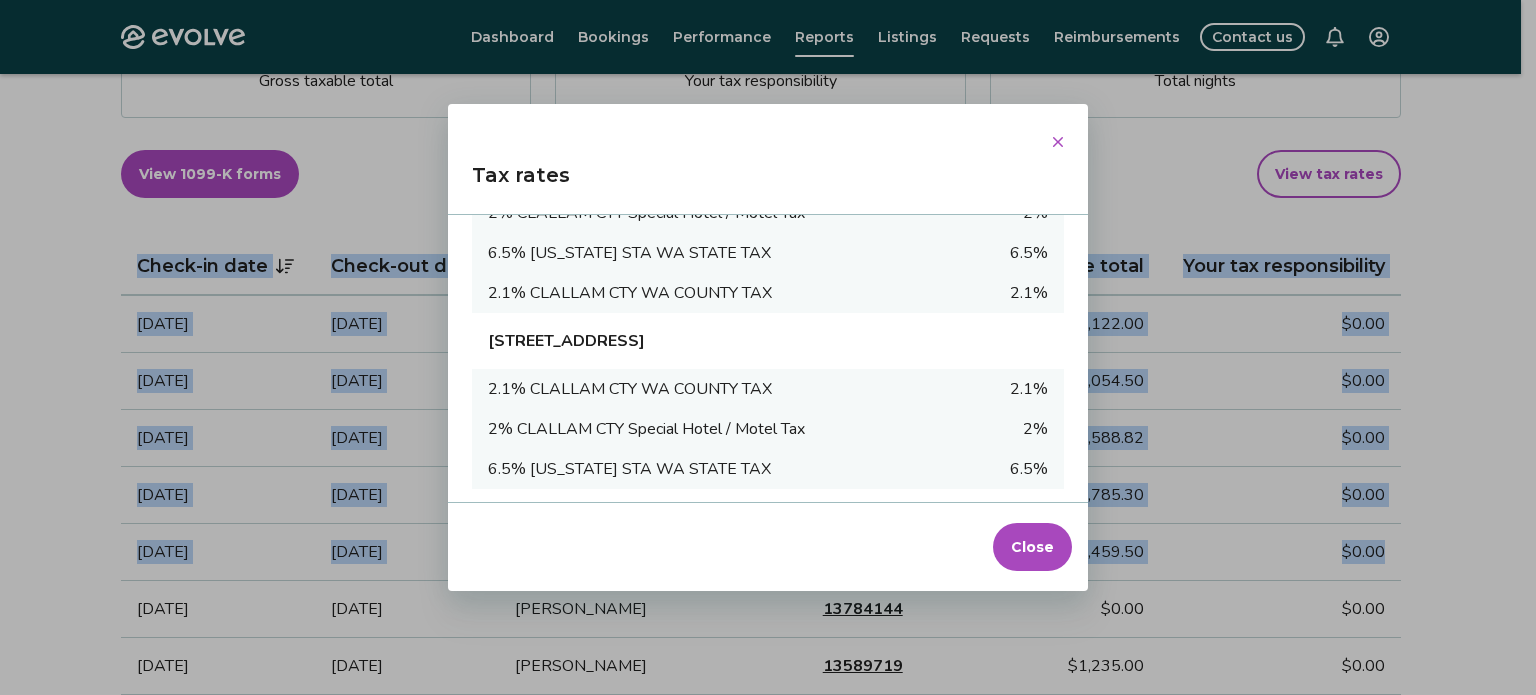 scroll, scrollTop: 166, scrollLeft: 0, axis: vertical 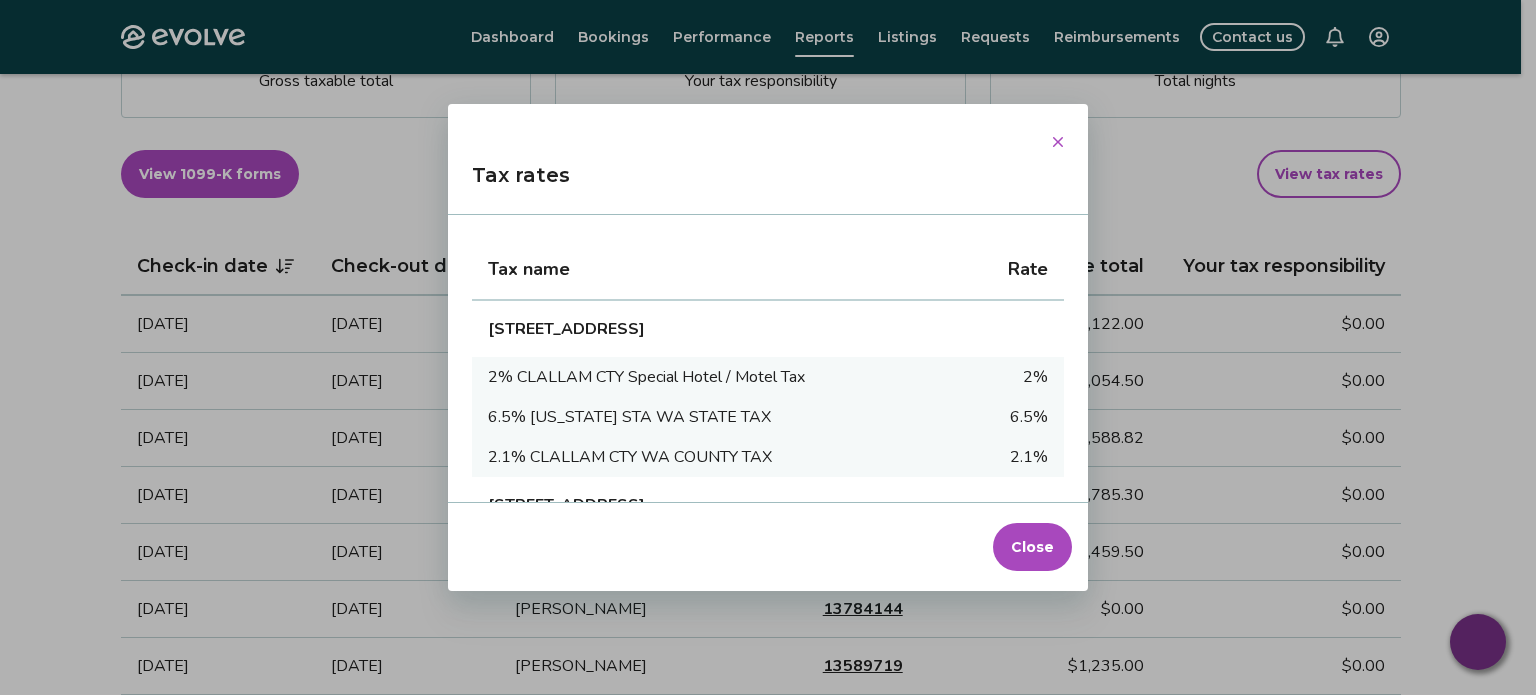 click on "Close" at bounding box center (1032, 547) 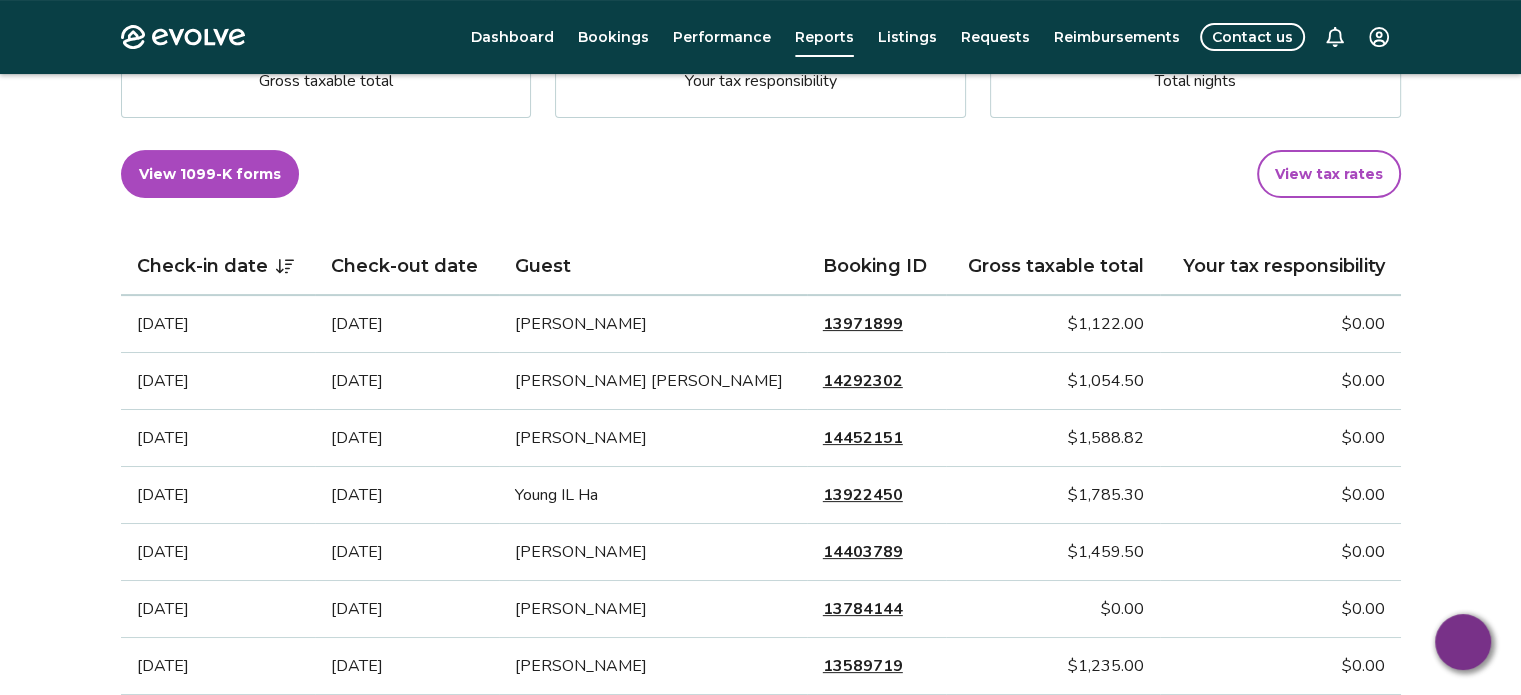 click on "View 1099-K forms View tax rates" at bounding box center (761, 174) 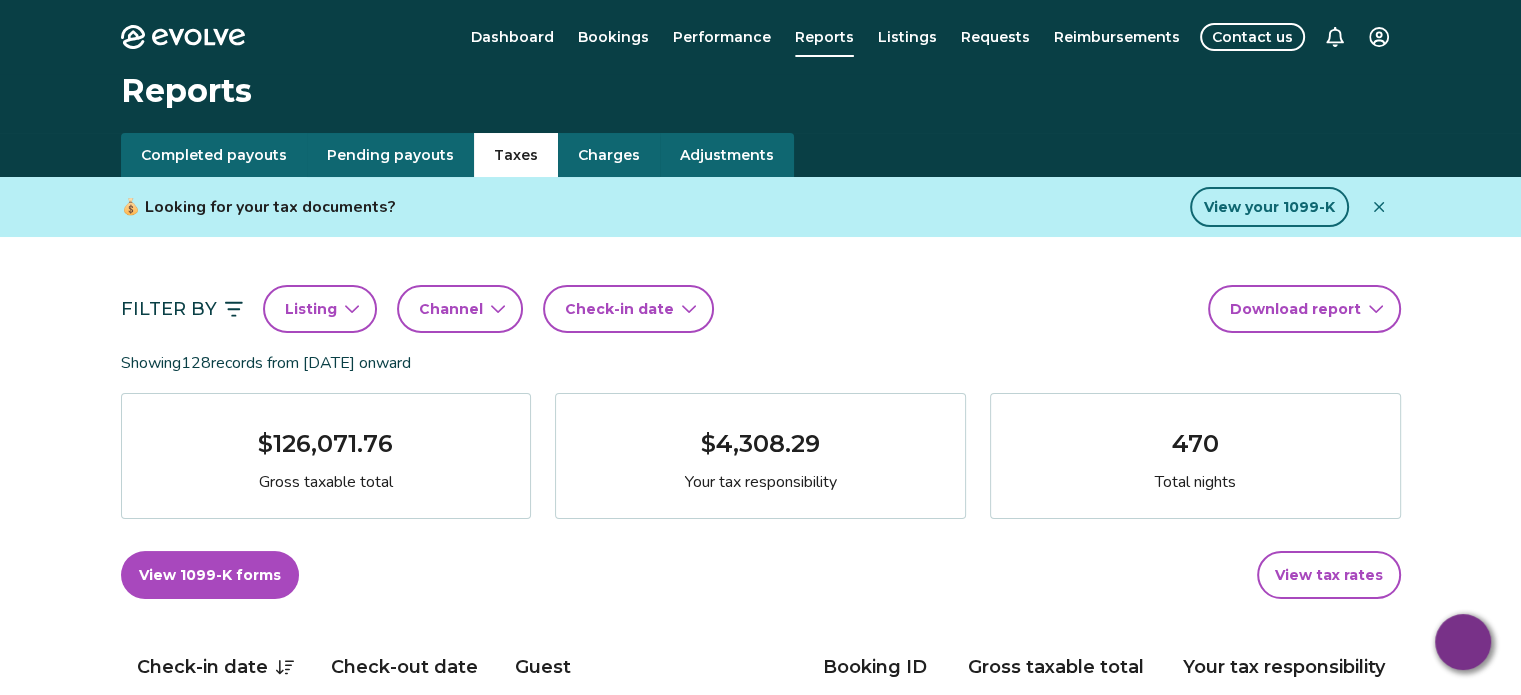 scroll, scrollTop: 0, scrollLeft: 0, axis: both 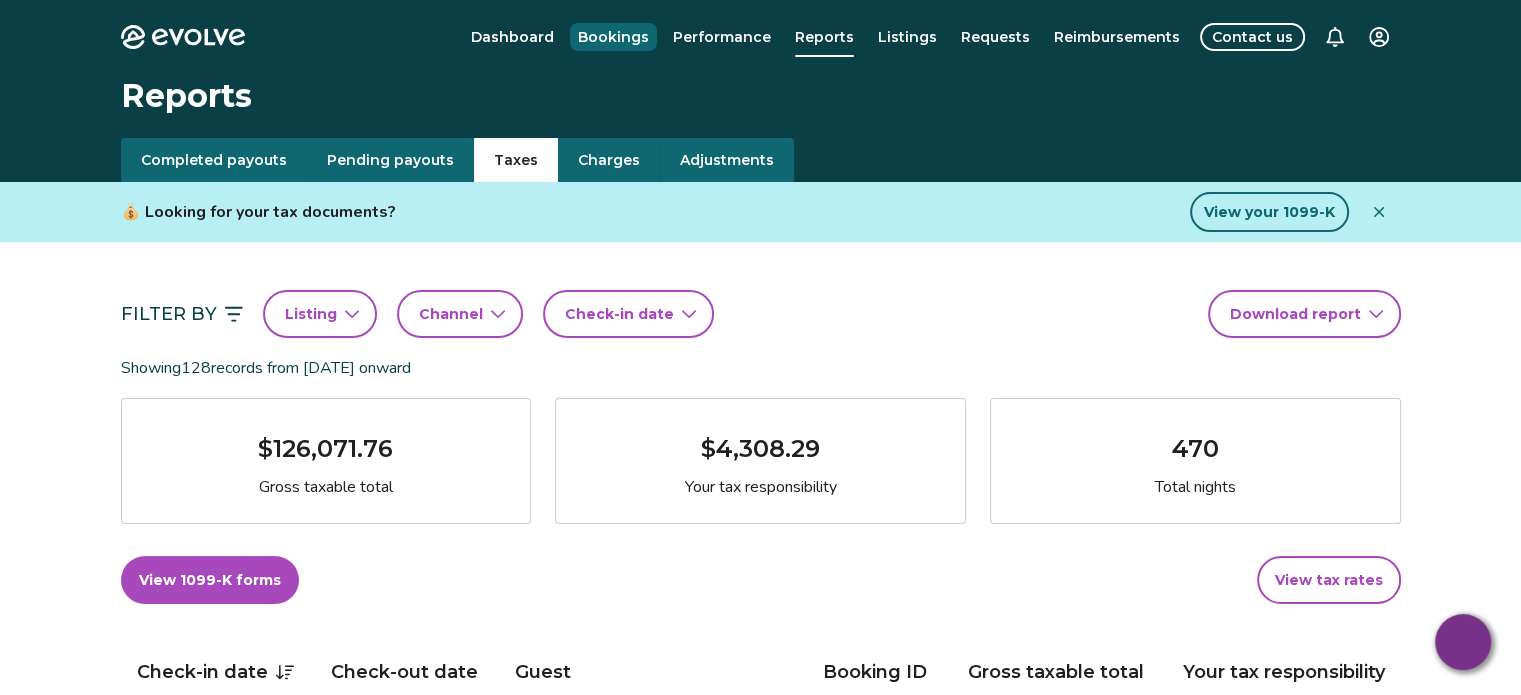 click on "Bookings" at bounding box center (613, 37) 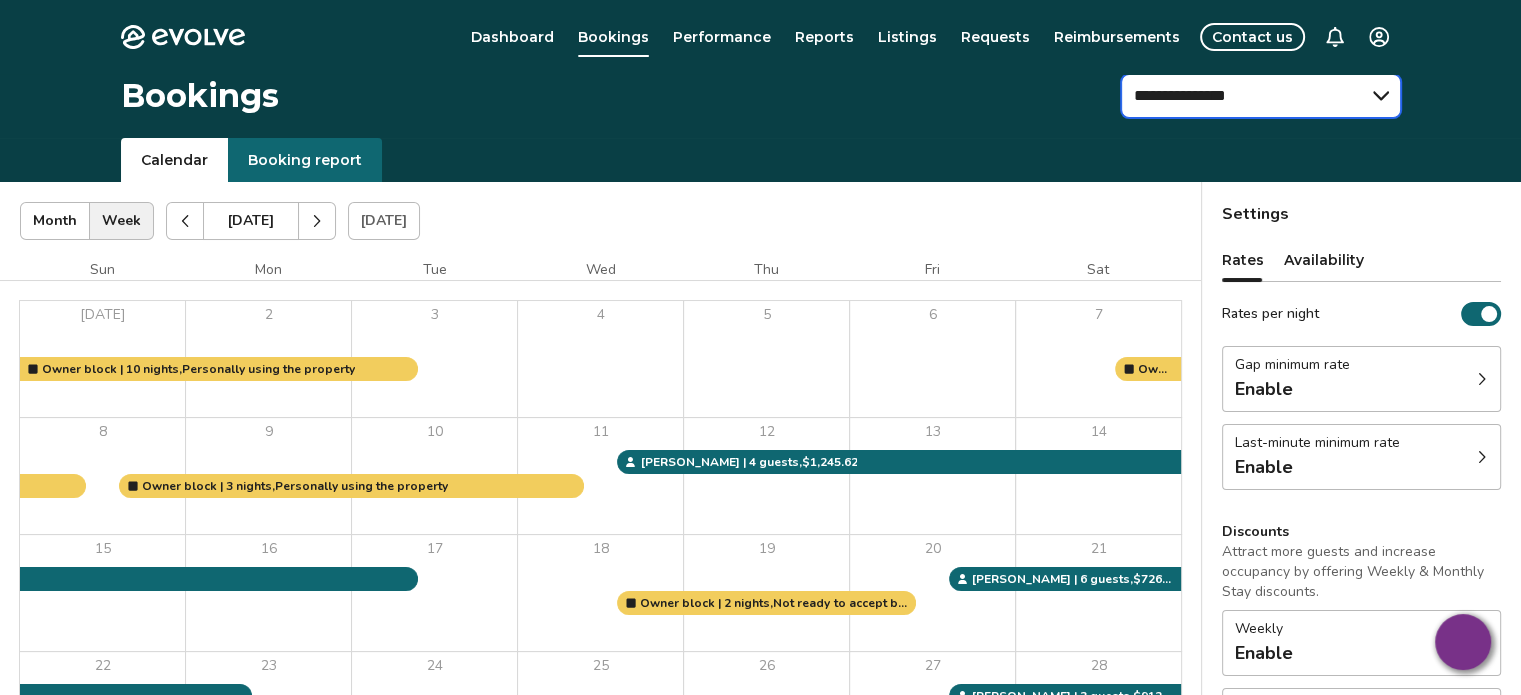 click on "**********" at bounding box center (1261, 96) 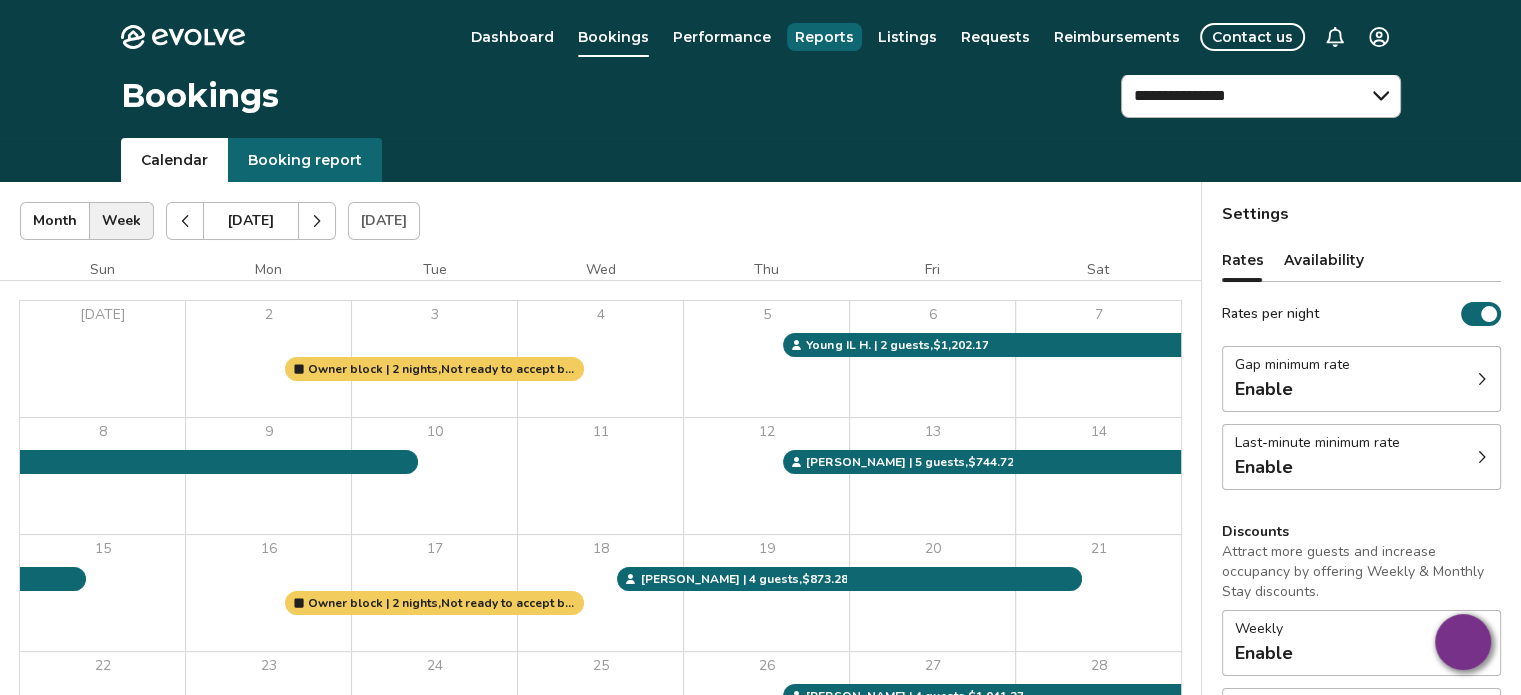 click on "Reports" at bounding box center [824, 37] 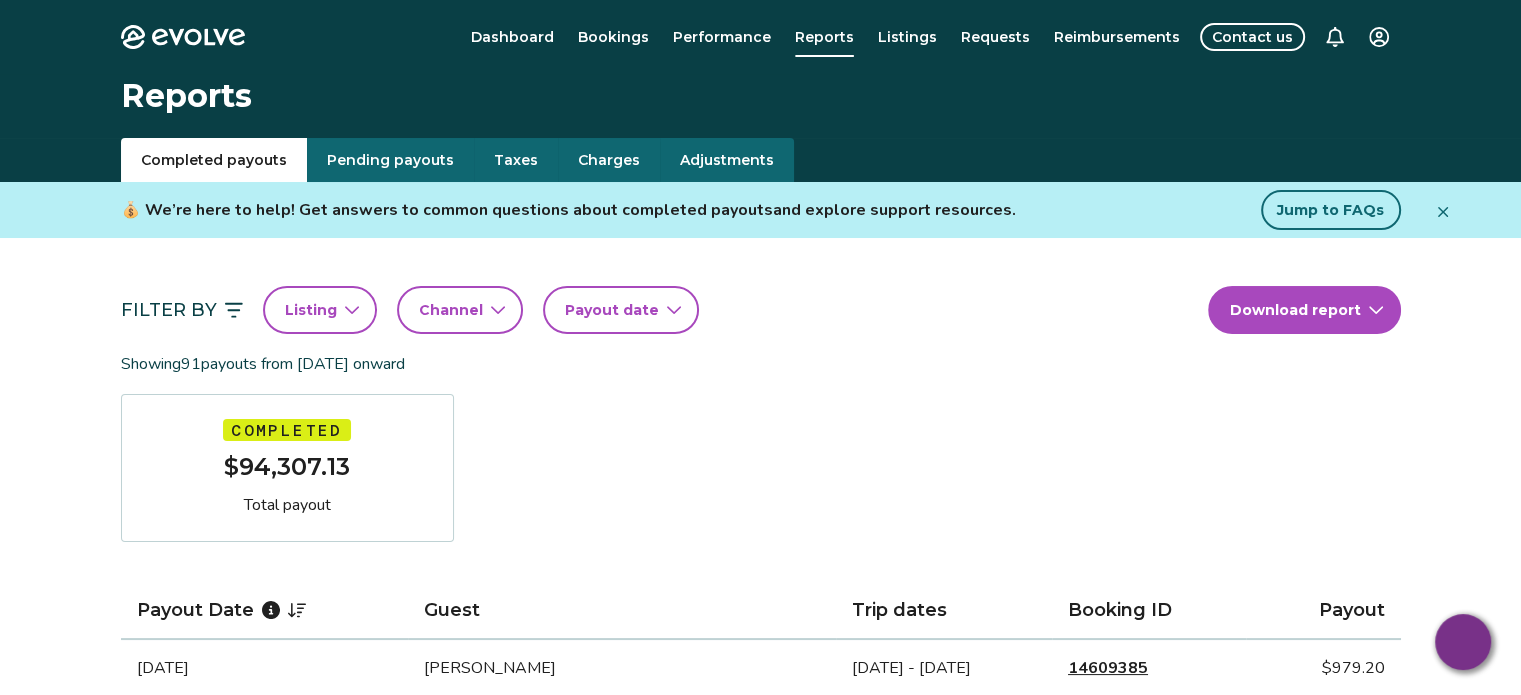 click on "Taxes" at bounding box center (516, 160) 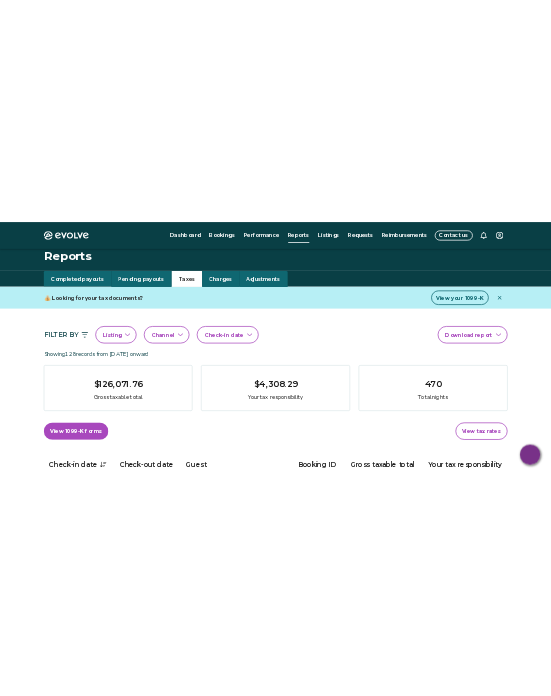 scroll, scrollTop: 0, scrollLeft: 0, axis: both 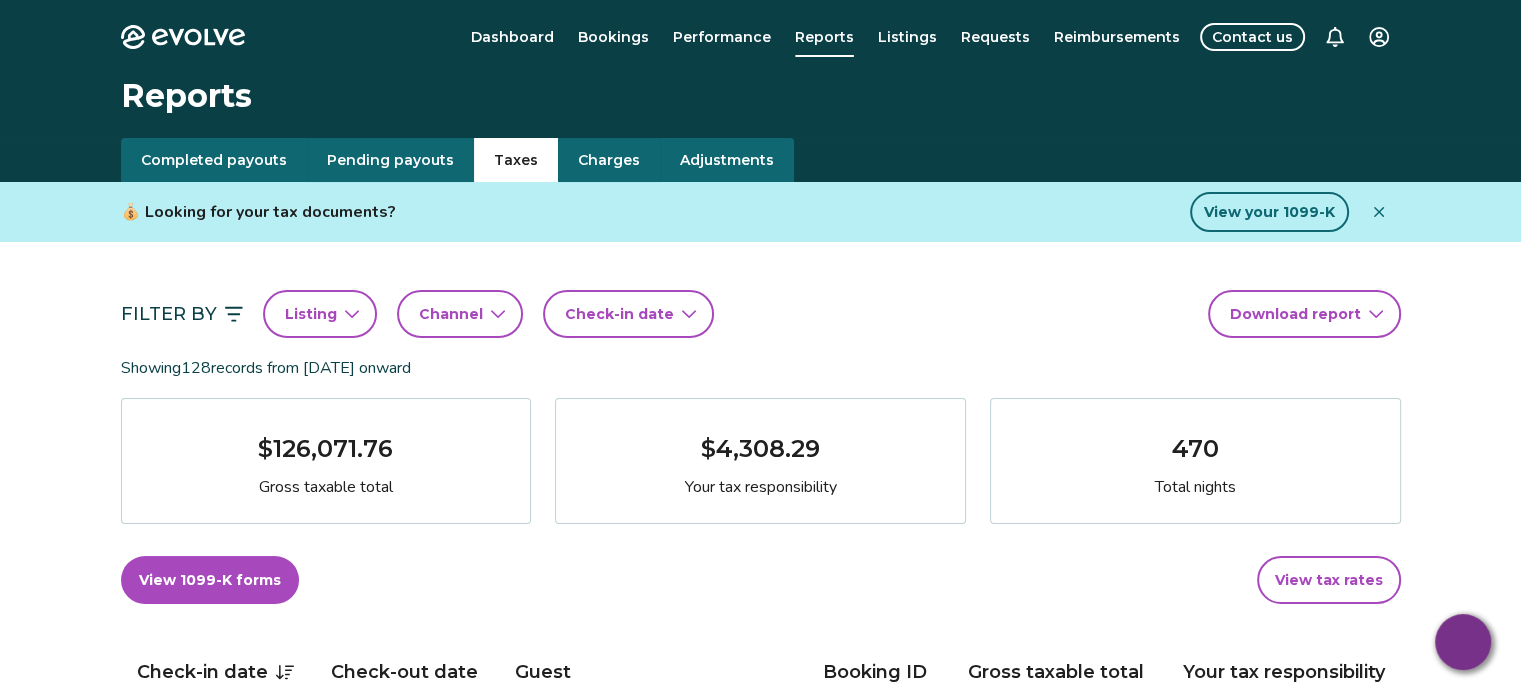 click on "Evolve Dashboard Bookings Performance Reports Listings Requests Reimbursements Contact us Reports Completed payouts Pending payouts Taxes Charges Adjustments 💰 Looking for your tax documents? View your 1099-K Filter By  Listing Channel Check-in date Download   report Showing  128  records    from [DATE] onward $126,071.76 Gross taxable total $4,308.29 Your tax responsibility 470 Total nights View 1099-K forms View tax rates Check-in date Check-out date Guest Booking ID Gross taxable total Your tax responsibility [DATE] [DATE] [PERSON_NAME] 13971899 $1,122.00 $0.00 [DATE] [DATE] [PERSON_NAME] [PERSON_NAME] 14292302 $1,054.50 $0.00 [DATE] [DATE] [PERSON_NAME] 14452151 $1,588.82 $0.00 [DATE] [DATE] Young IL Ha 13922450 $1,785.30 $0.00 [DATE] [DATE] [PERSON_NAME] 14403789 $1,459.50 $0.00 [DATE] [DATE] [PERSON_NAME] 13784144 $0.00 $0.00 [DATE] [DATE] [PERSON_NAME] 13589719 $1,235.00 $0.00 [DATE] [DATE] 13315348 1" at bounding box center [760, 1364] 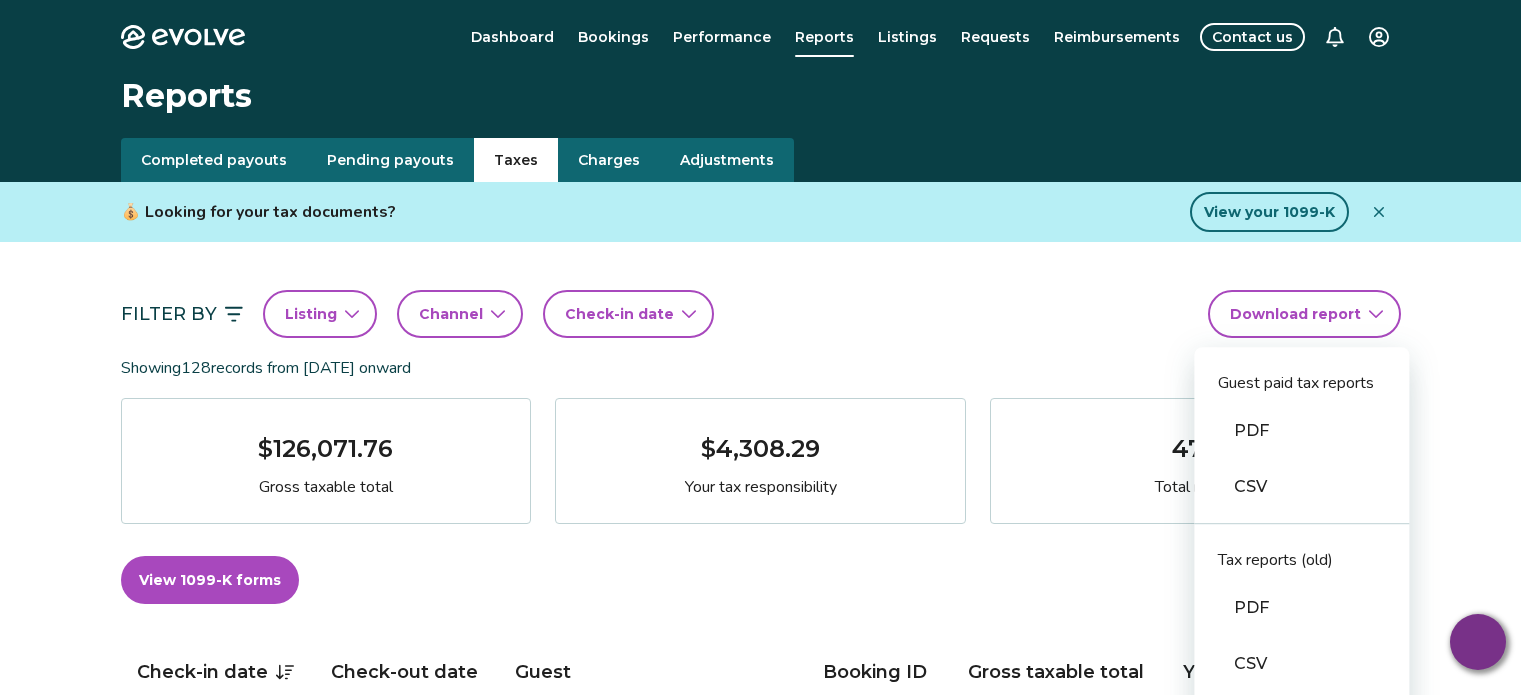 click on "PDF" at bounding box center [1301, 431] 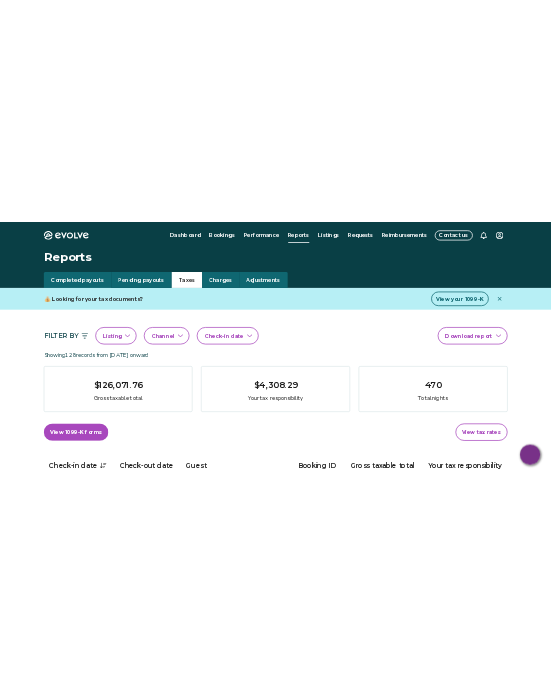 scroll, scrollTop: 0, scrollLeft: 145, axis: horizontal 